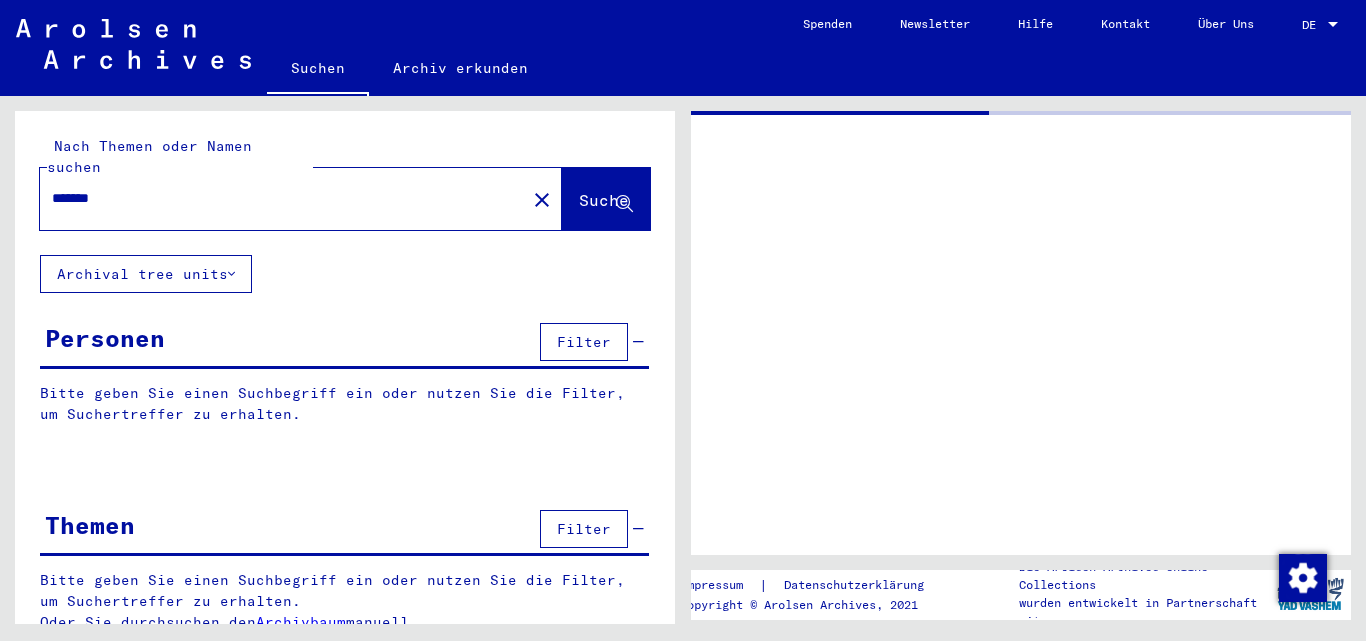 scroll, scrollTop: 0, scrollLeft: 0, axis: both 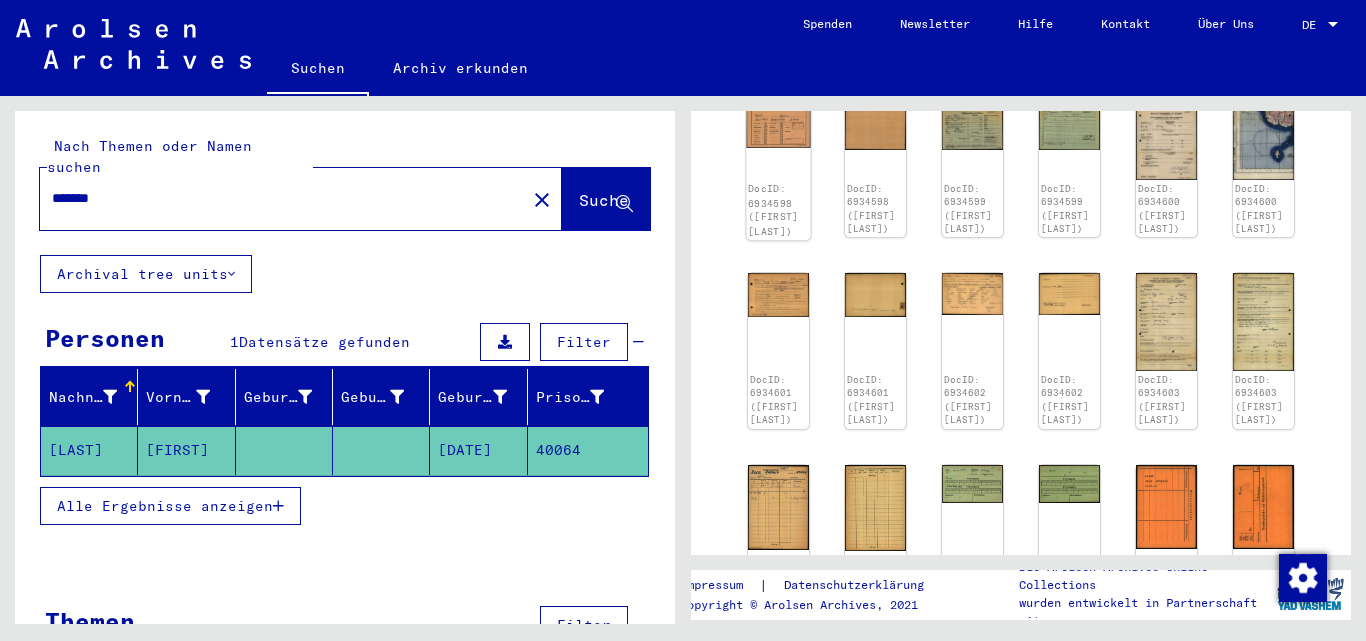 click on "DocID: 6934598 ([FIRST] [LAST])" 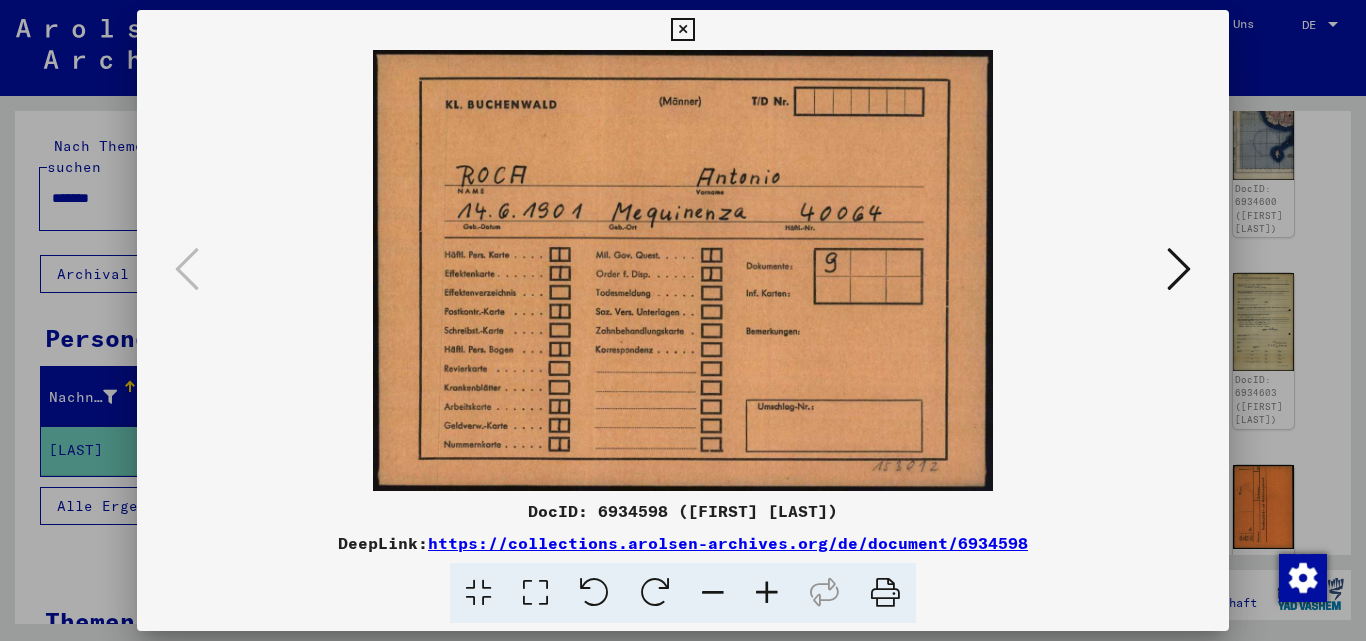 click at bounding box center [885, 593] 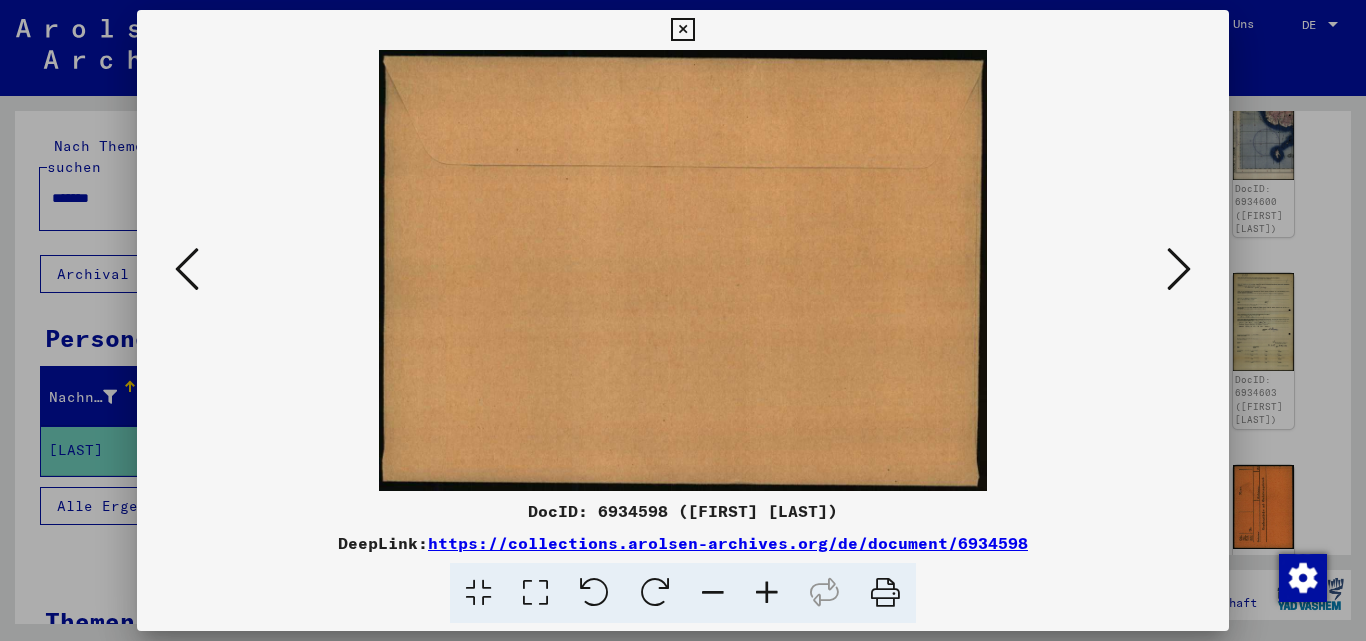 click at bounding box center [1179, 269] 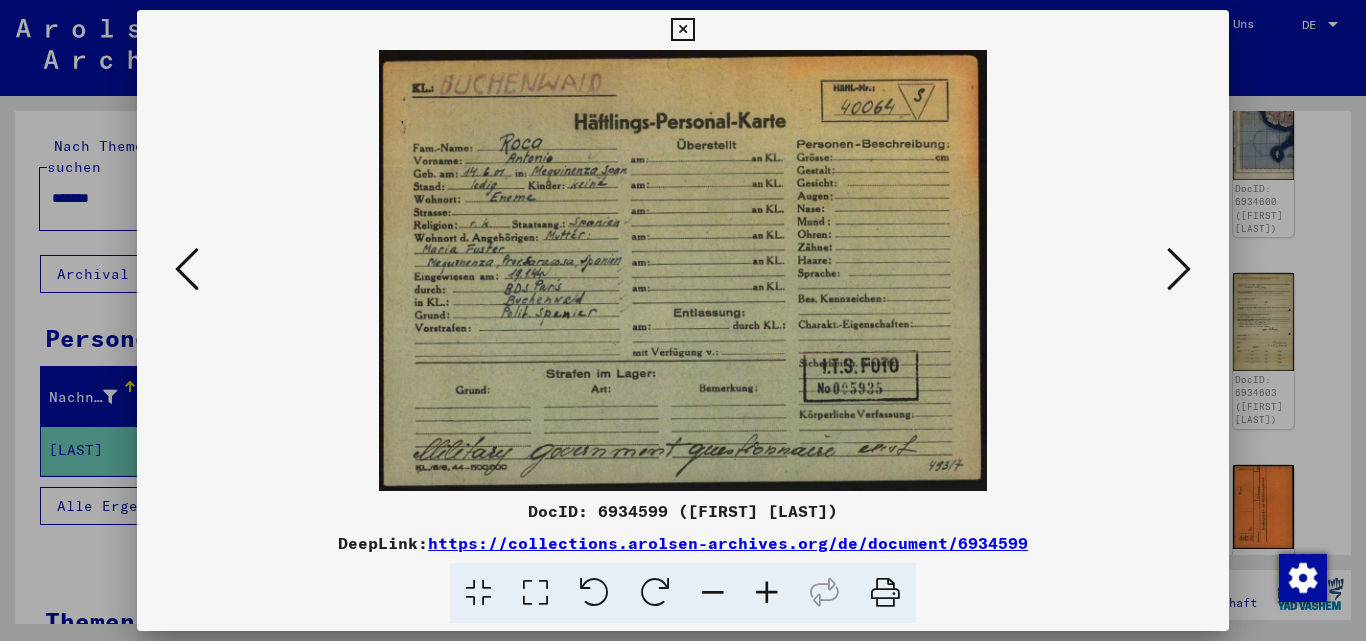 click at bounding box center (885, 593) 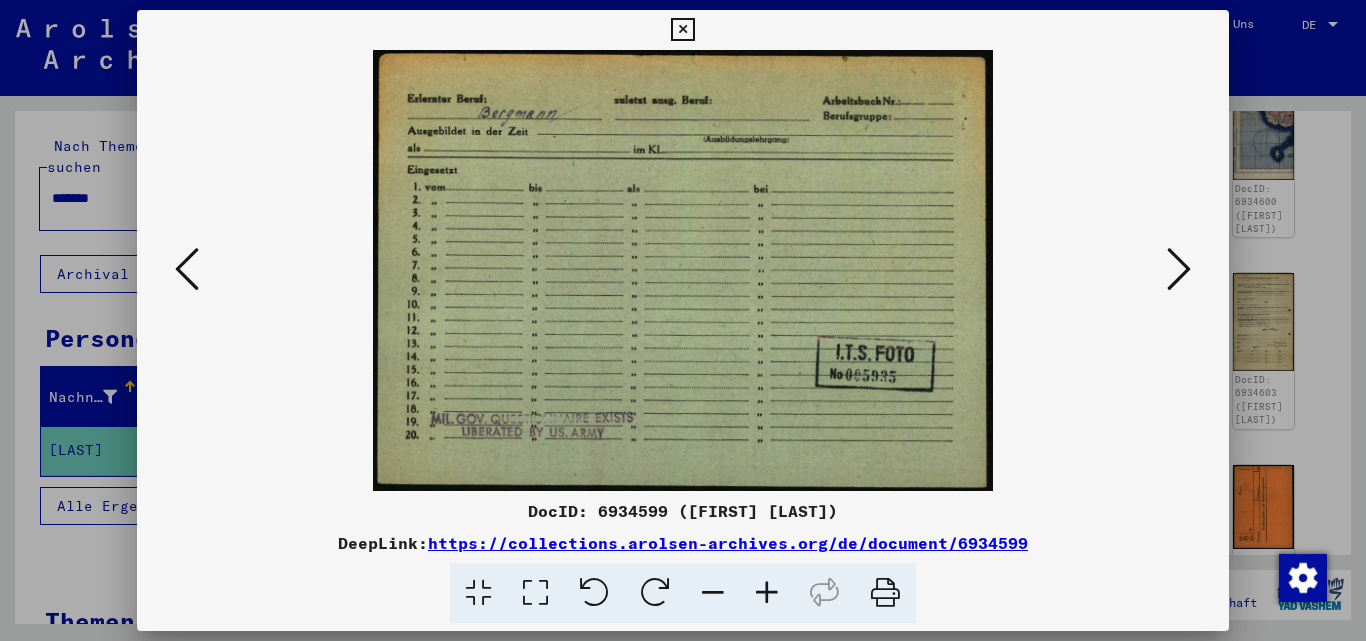 click at bounding box center (885, 593) 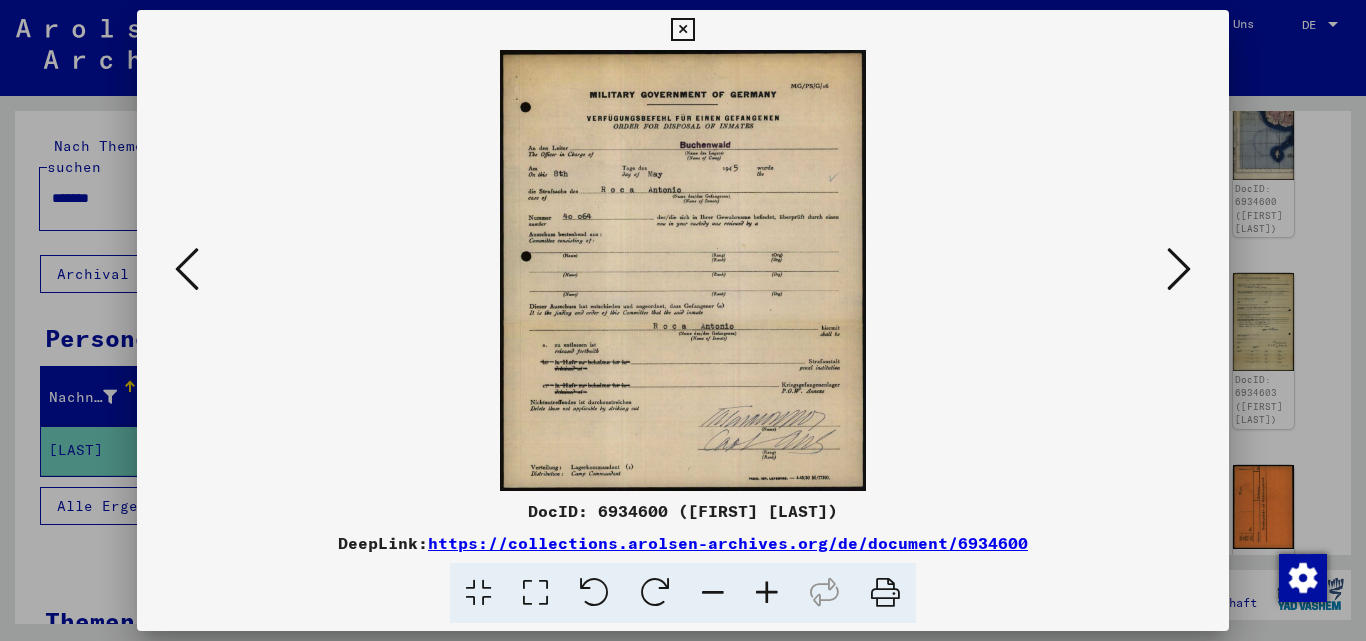 click at bounding box center (885, 593) 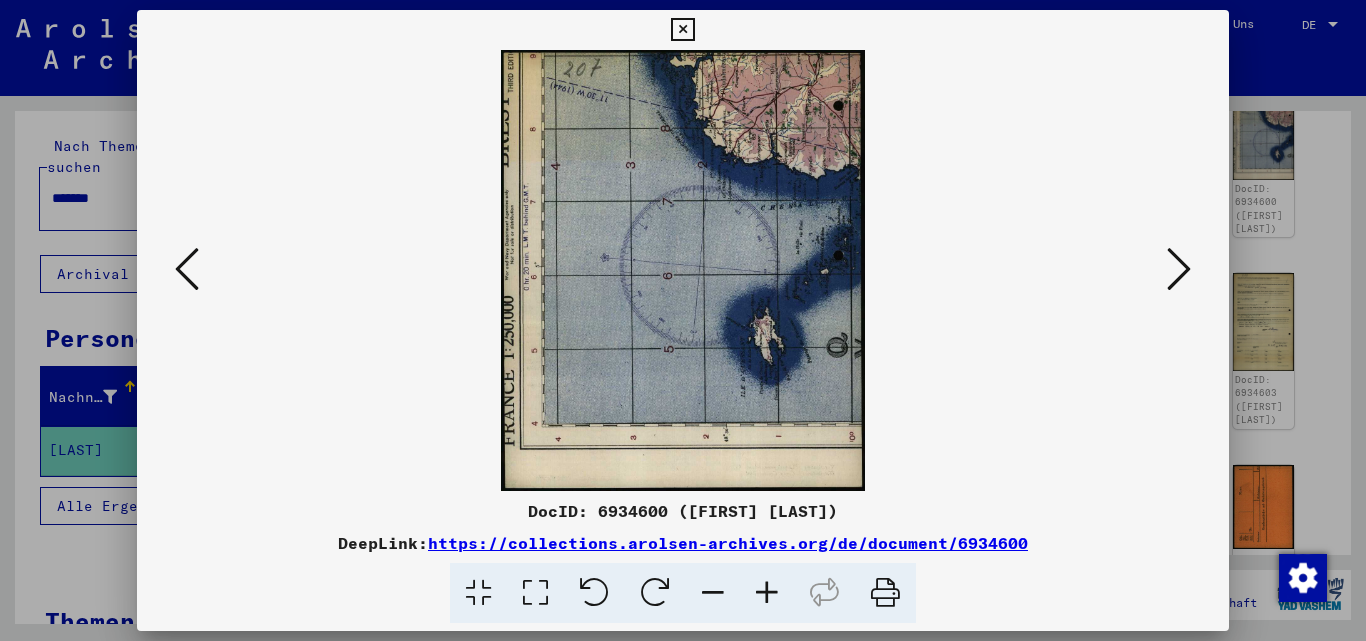 click at bounding box center (885, 593) 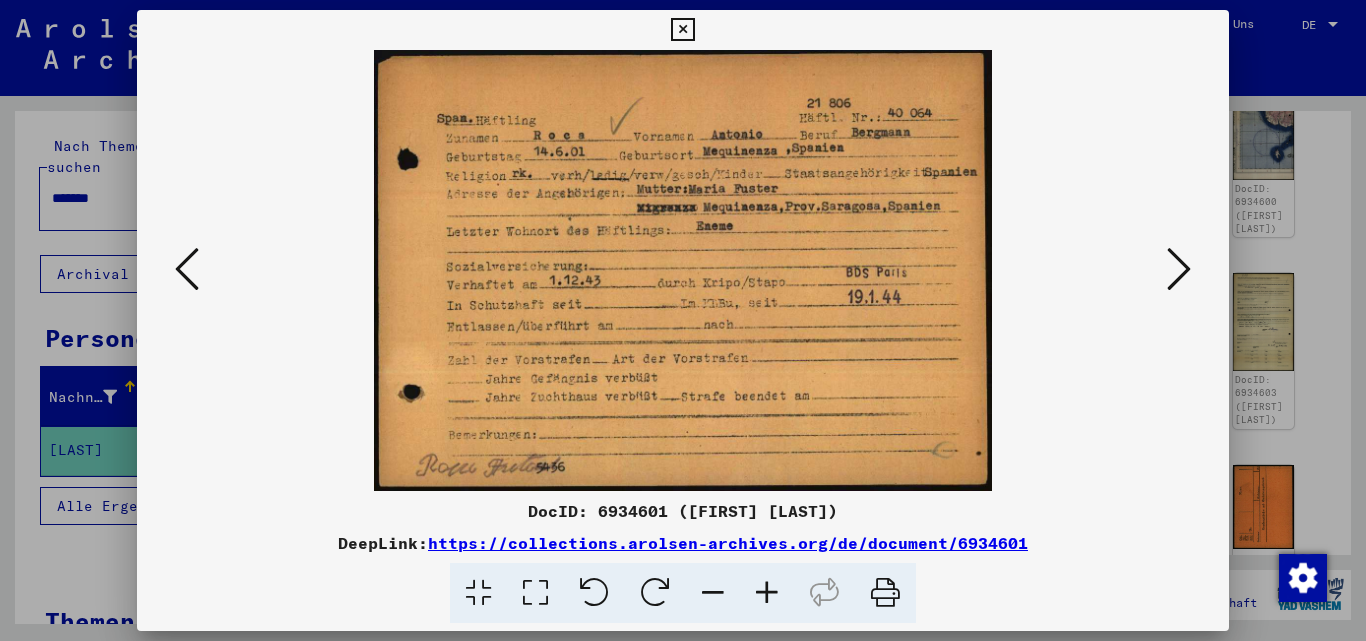 click at bounding box center (885, 593) 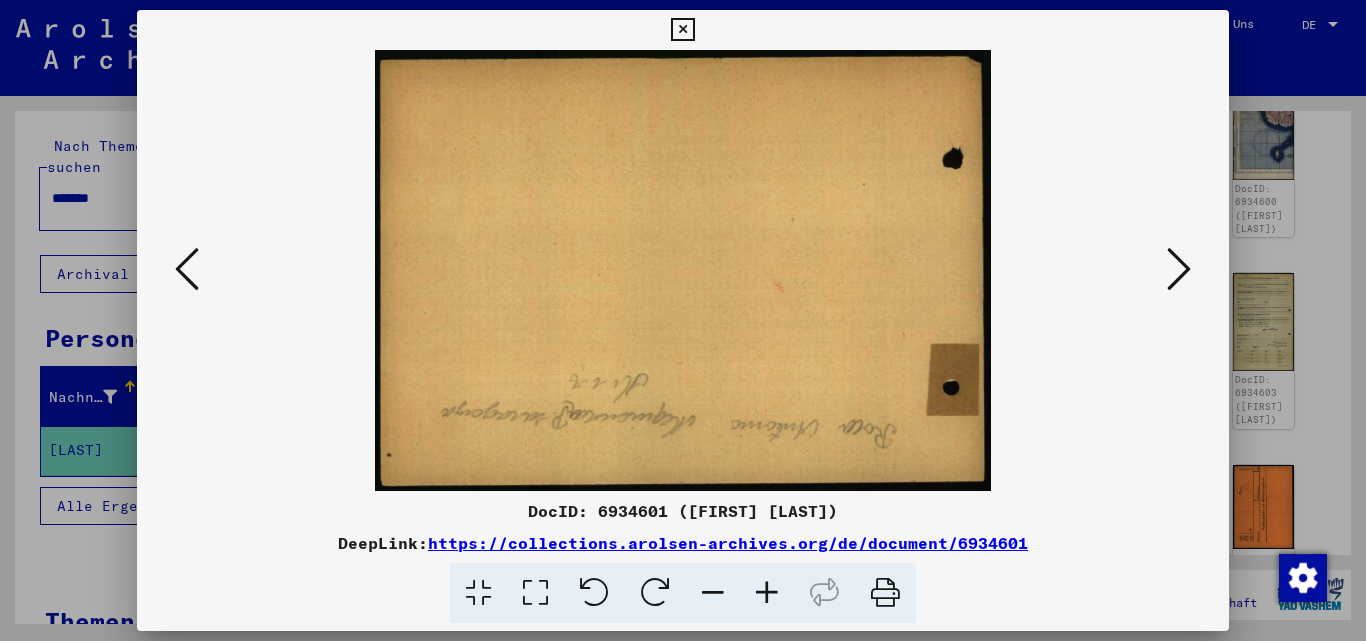 click at bounding box center [655, 593] 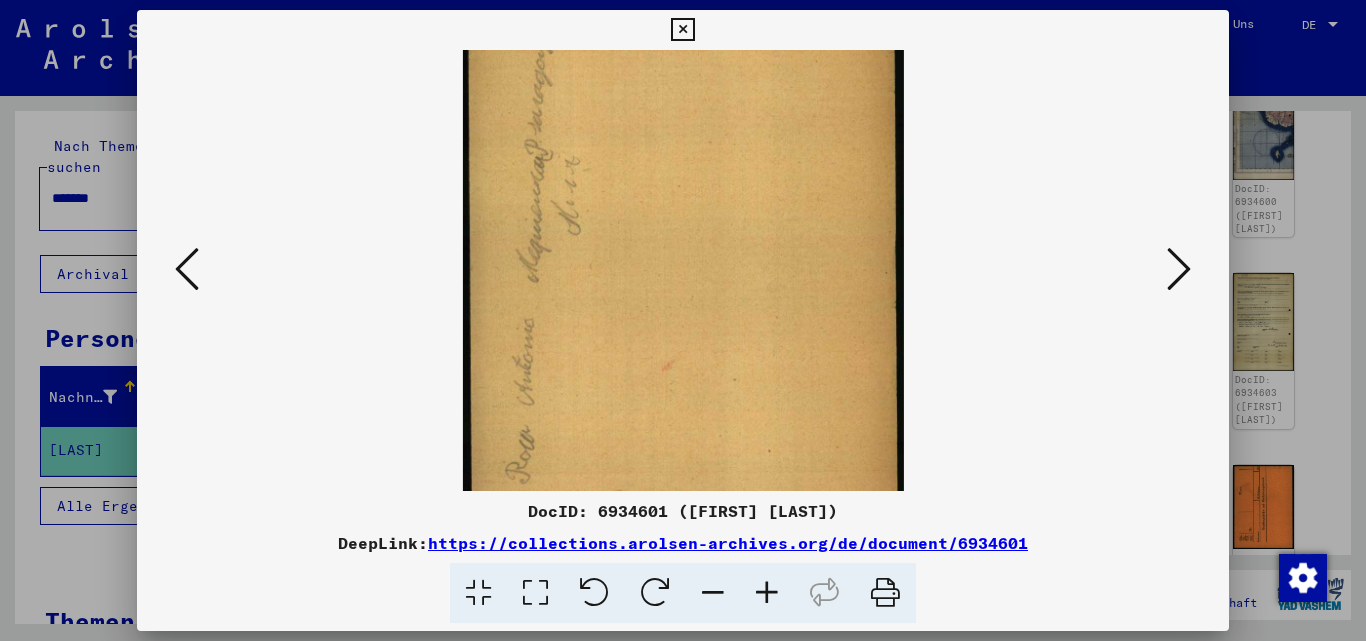 click at bounding box center (655, 593) 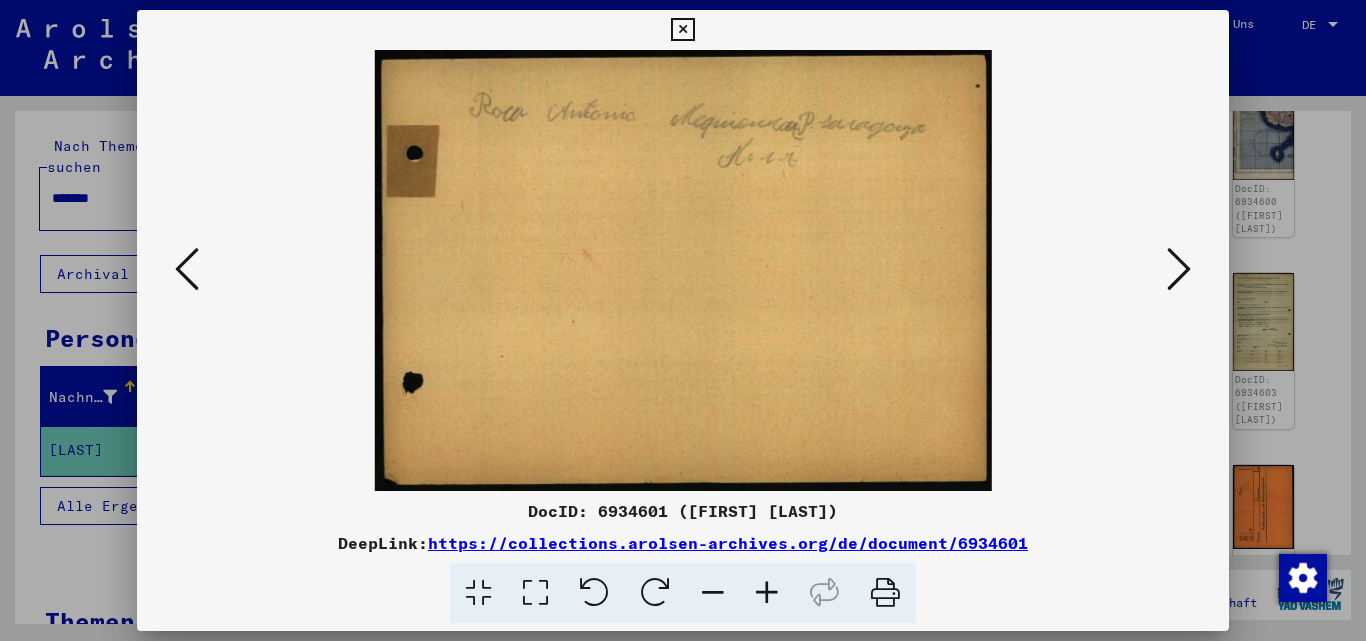 click at bounding box center (1179, 269) 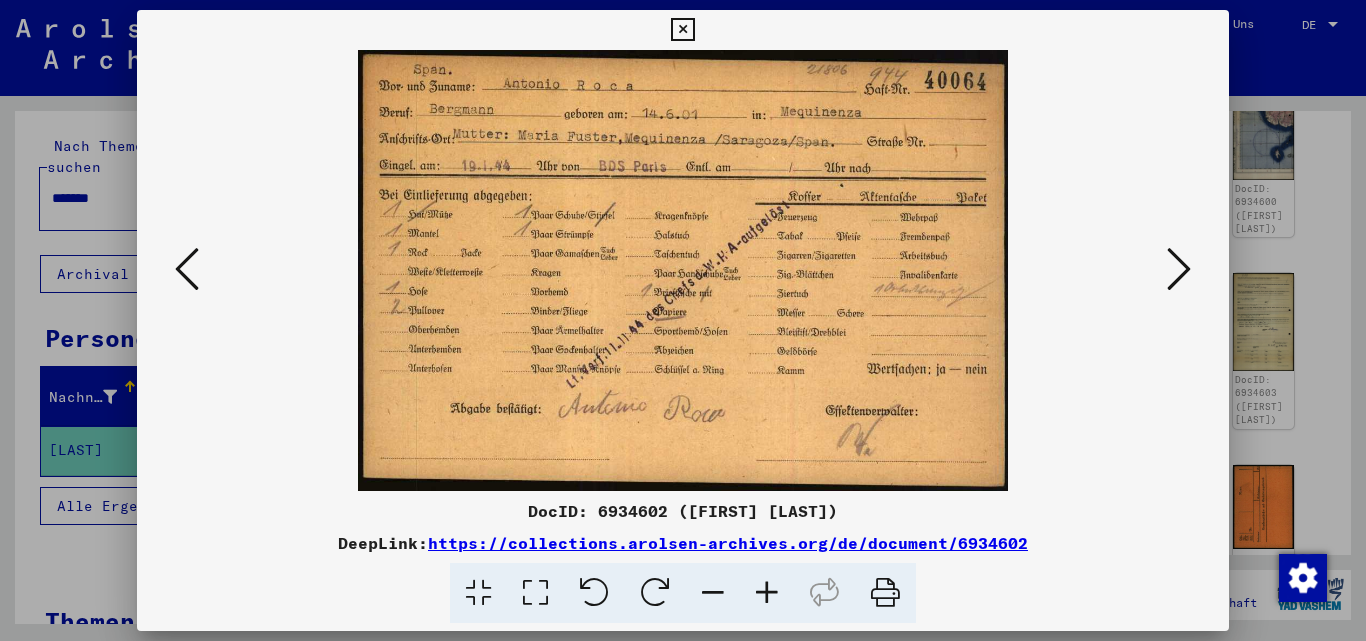 click at bounding box center (885, 593) 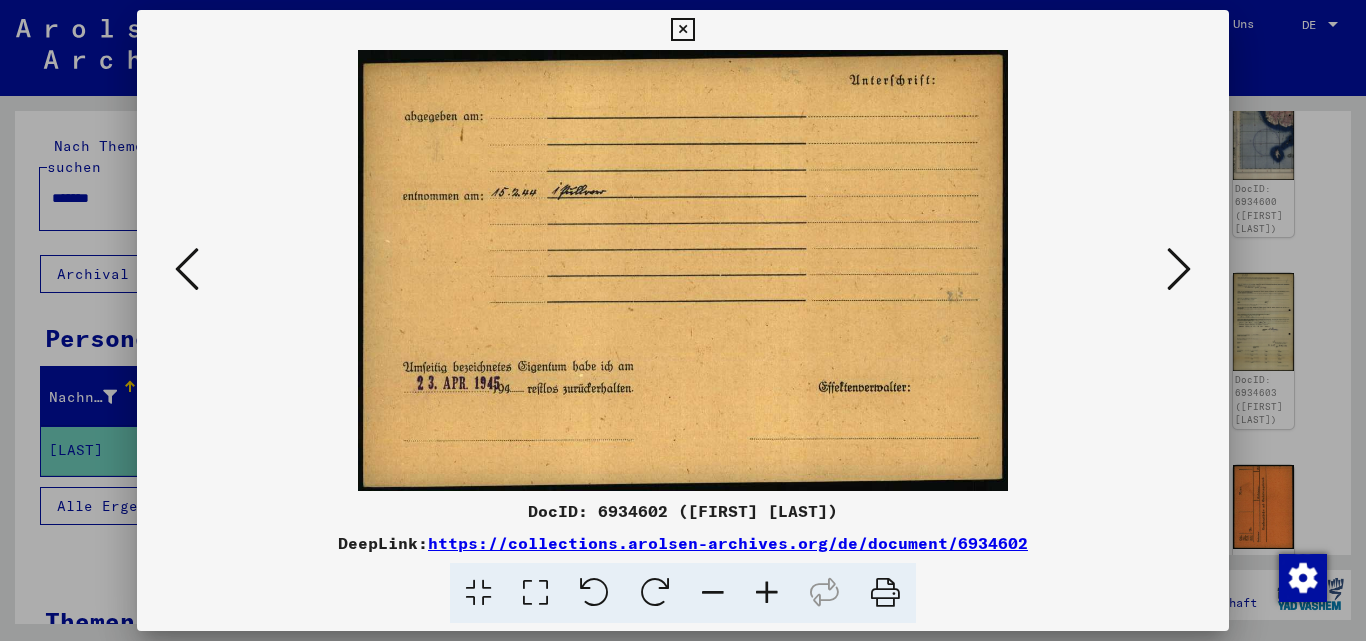 click at bounding box center [885, 593] 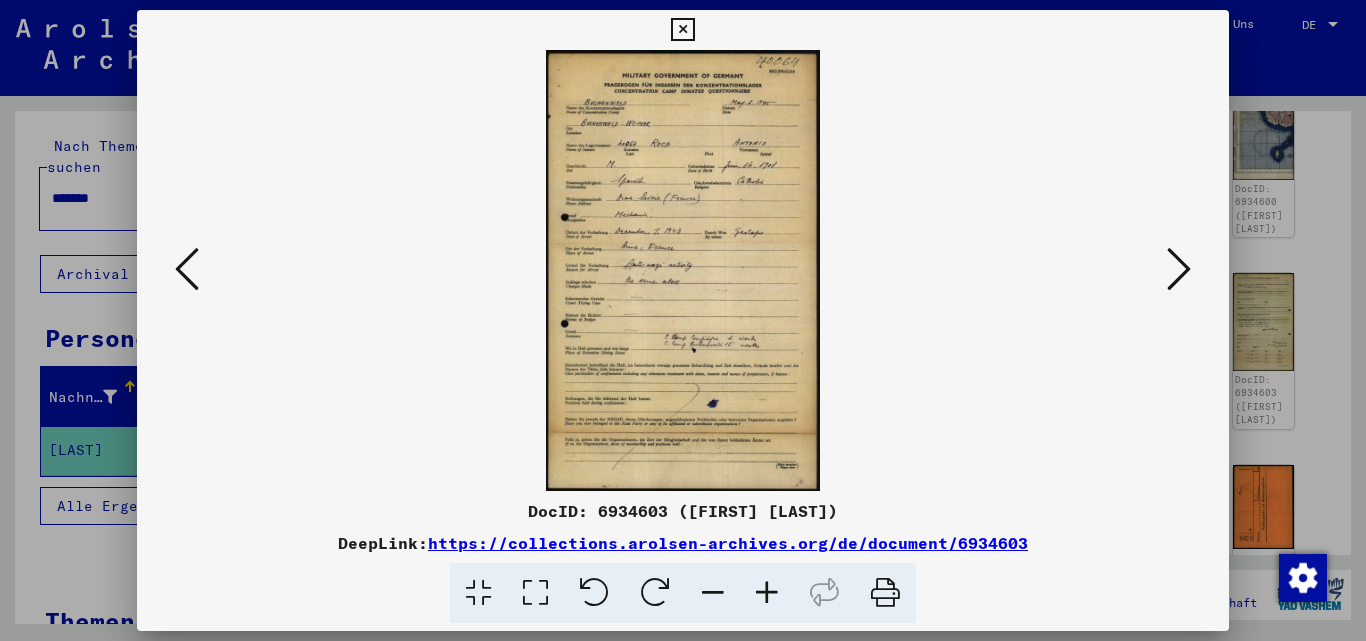 click at bounding box center [885, 593] 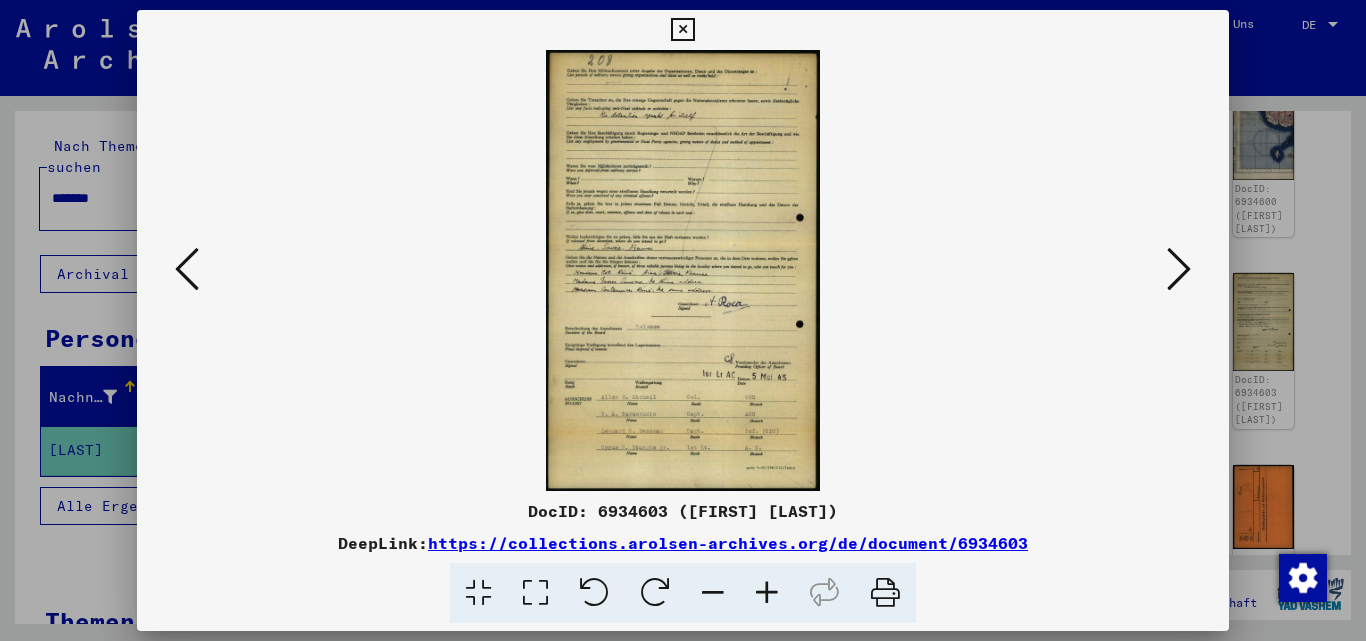 click at bounding box center (885, 593) 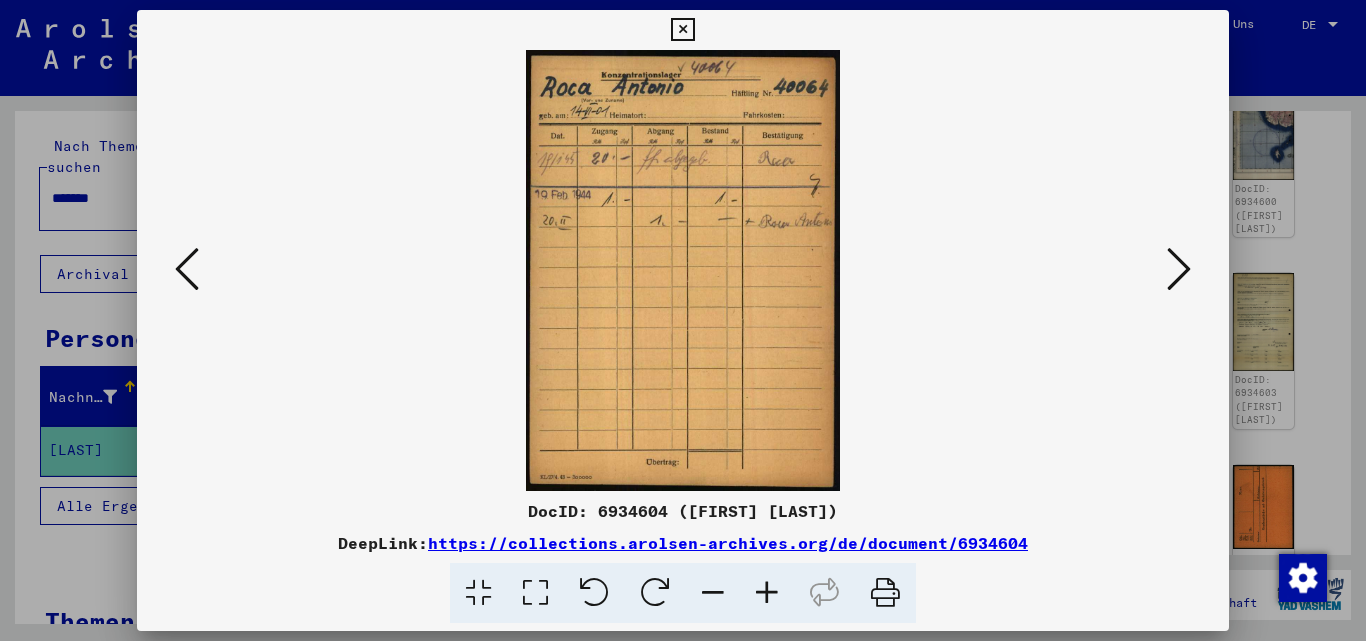 click at bounding box center (885, 593) 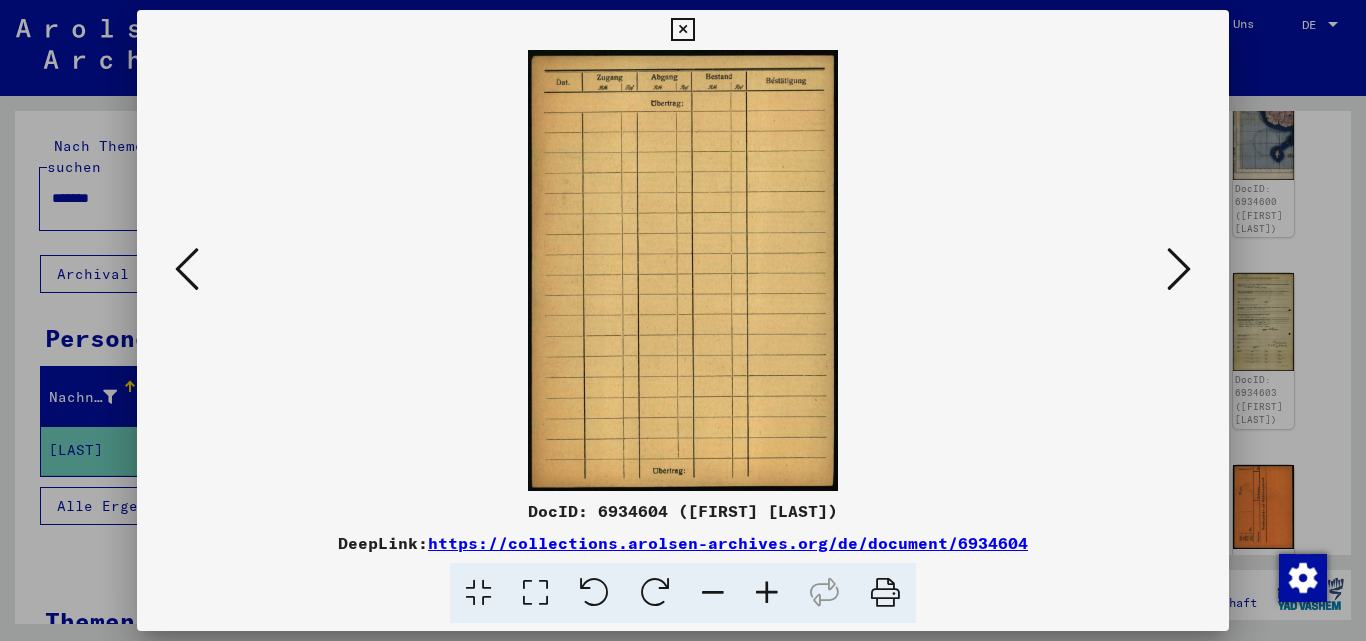 click at bounding box center [885, 593] 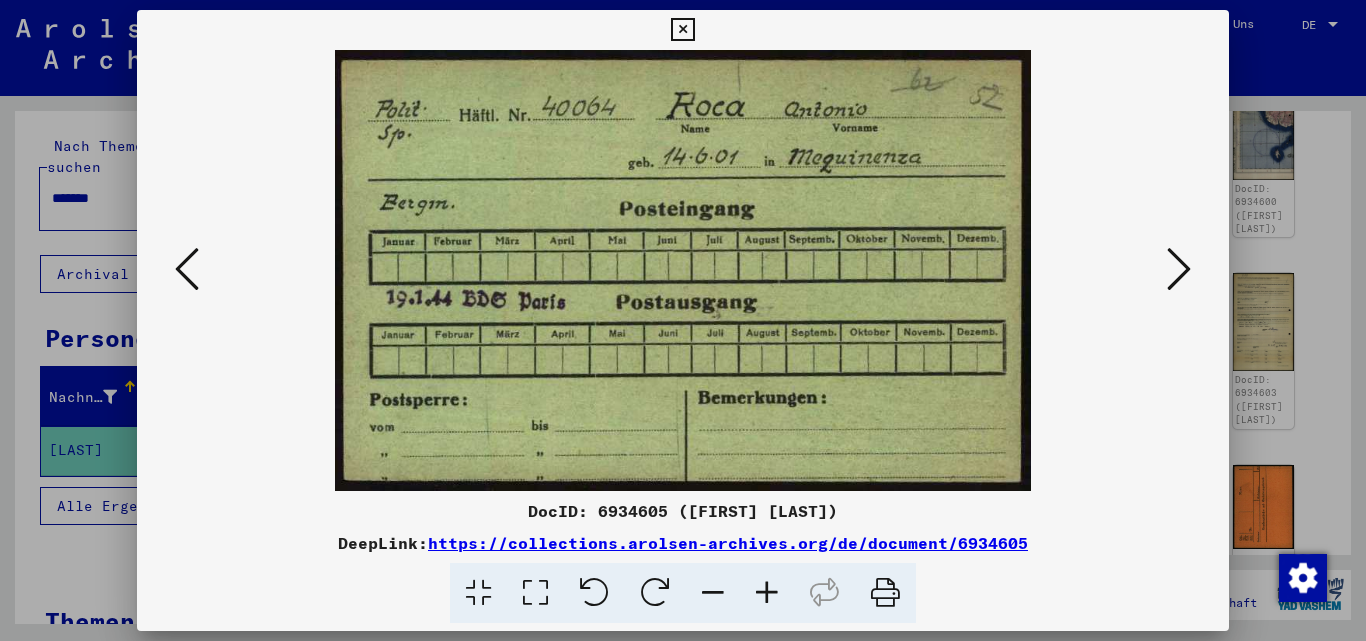 click at bounding box center (885, 593) 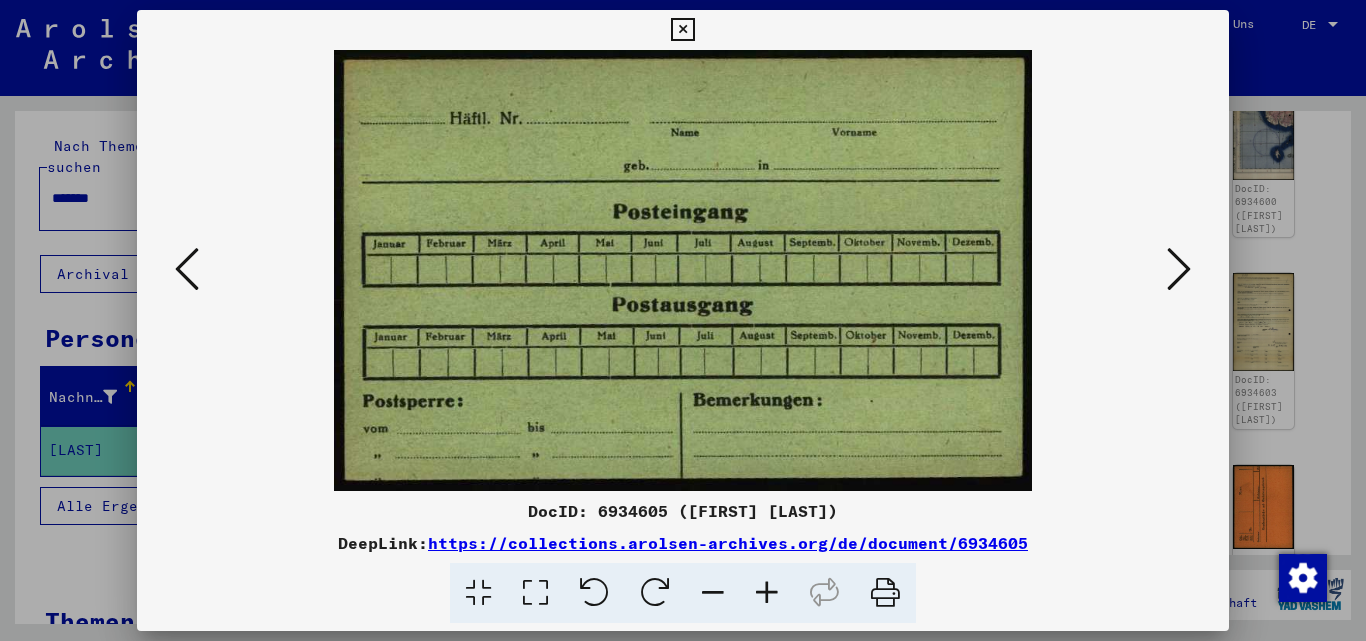 click at bounding box center (1179, 269) 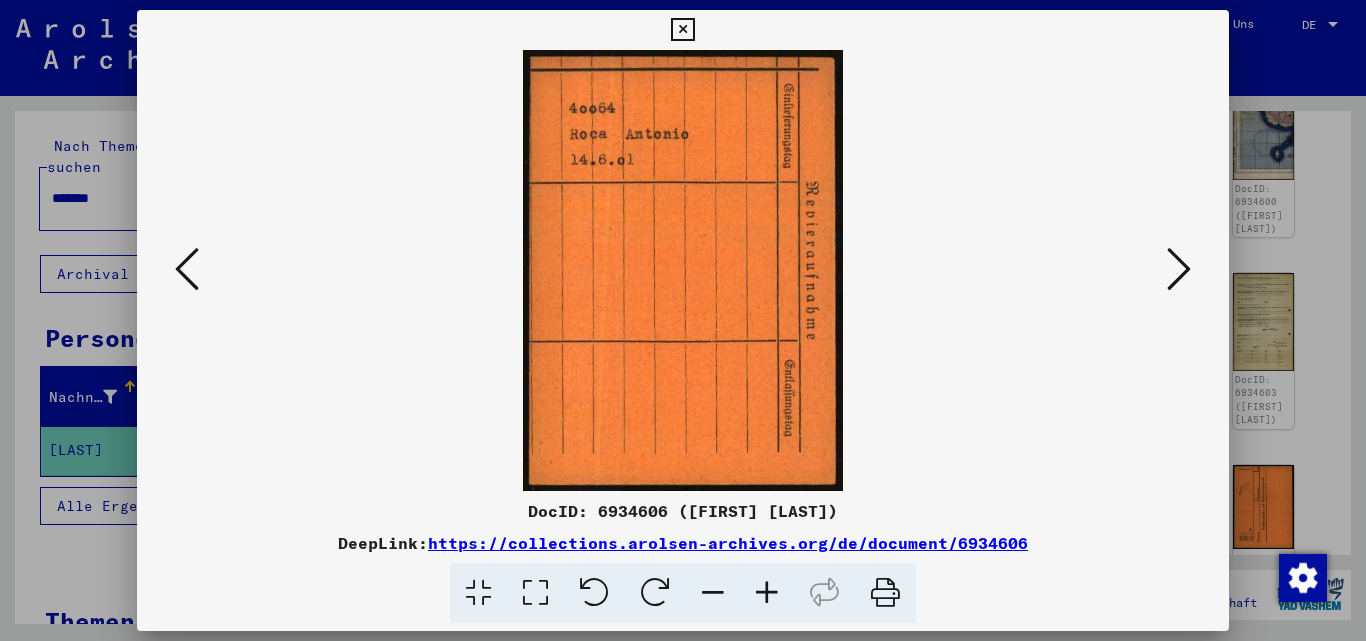 click at bounding box center (885, 593) 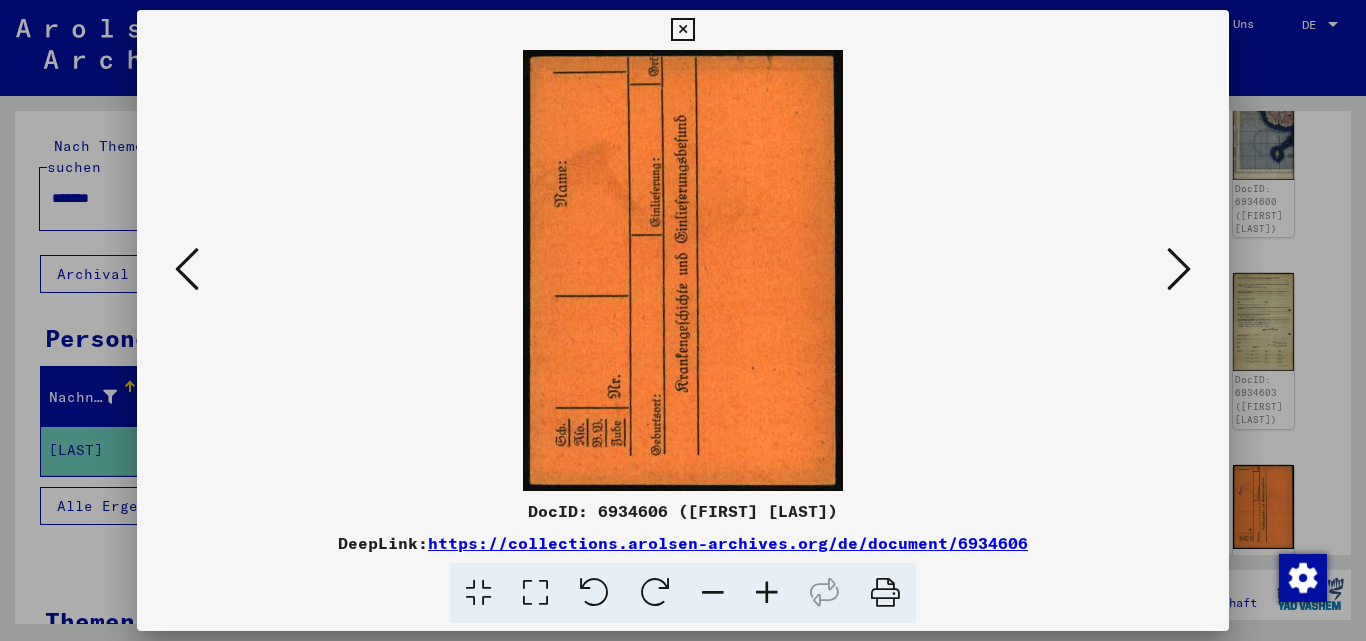 click at bounding box center (1179, 269) 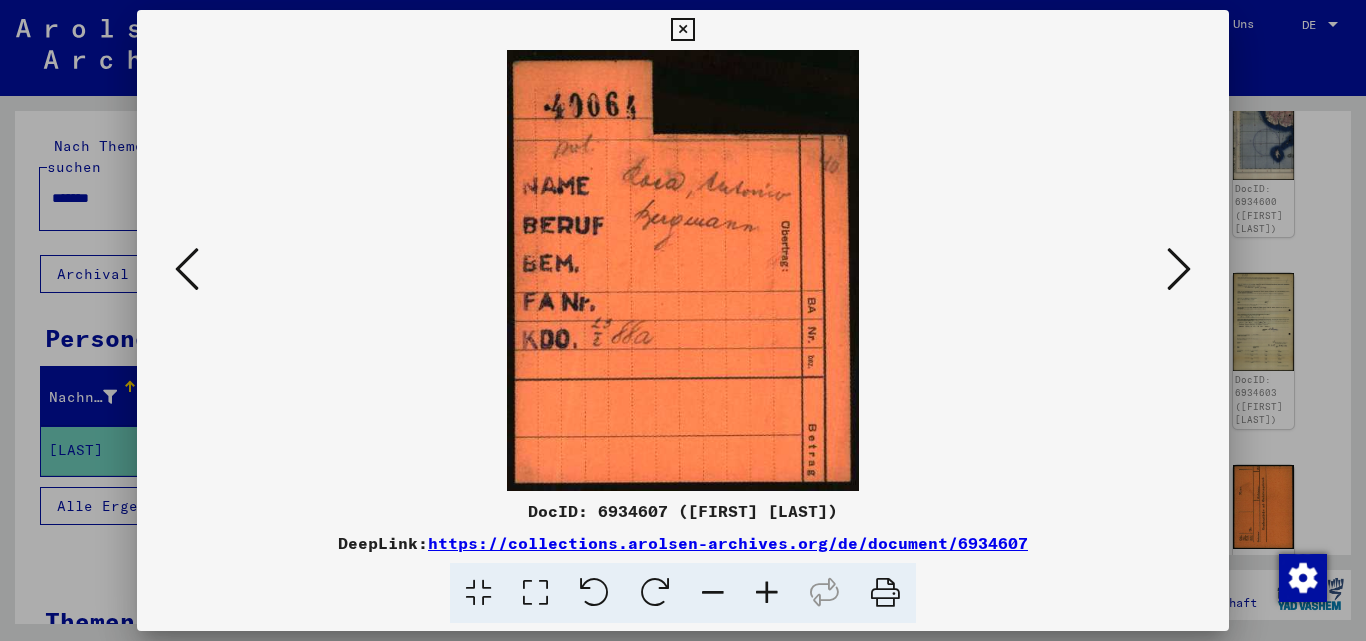 click at bounding box center [885, 593] 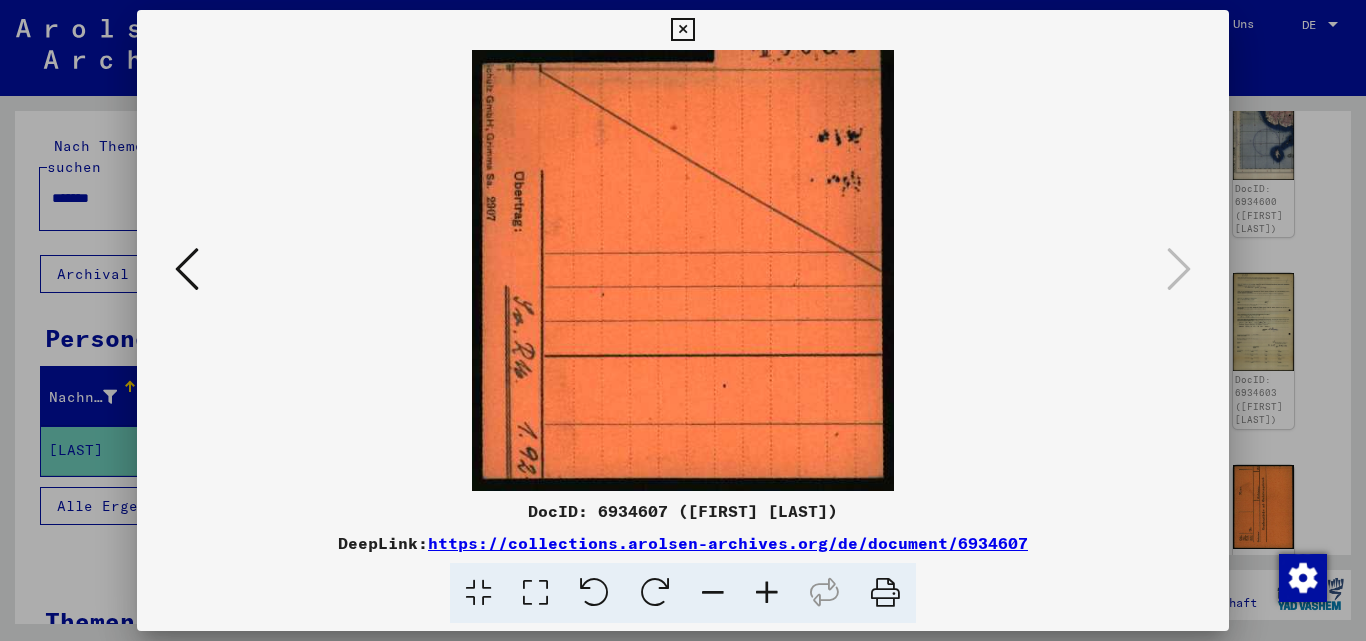 click at bounding box center [682, 30] 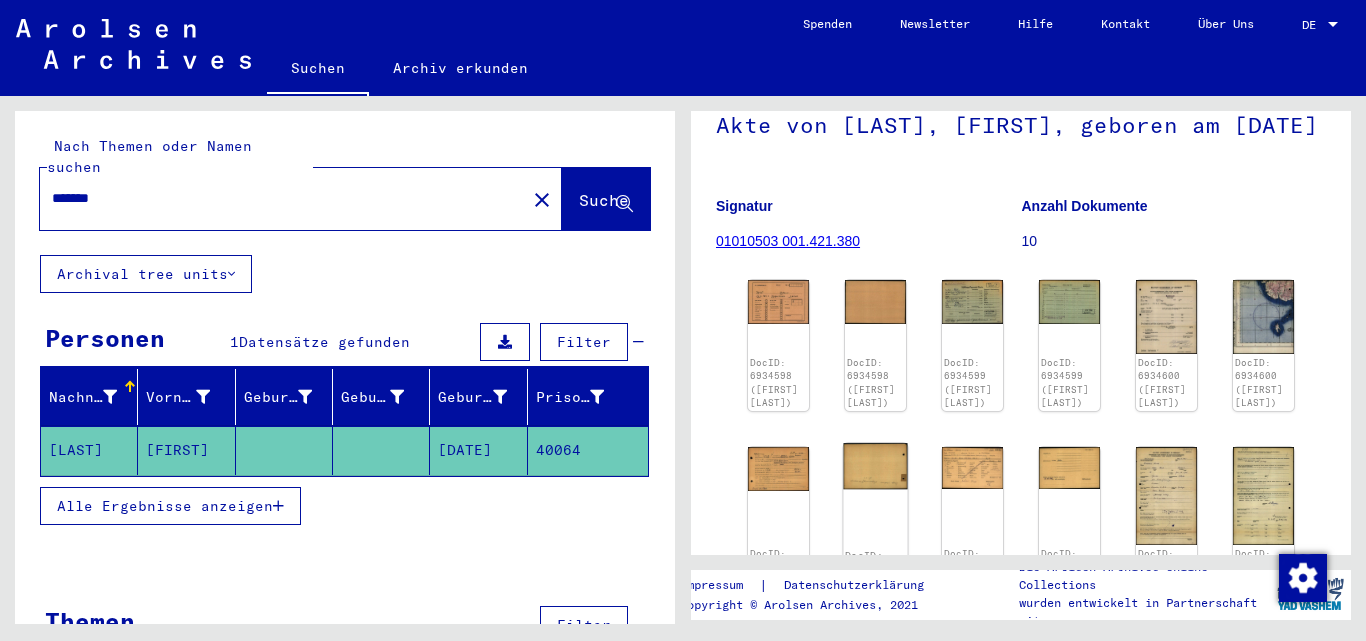 scroll, scrollTop: 100, scrollLeft: 0, axis: vertical 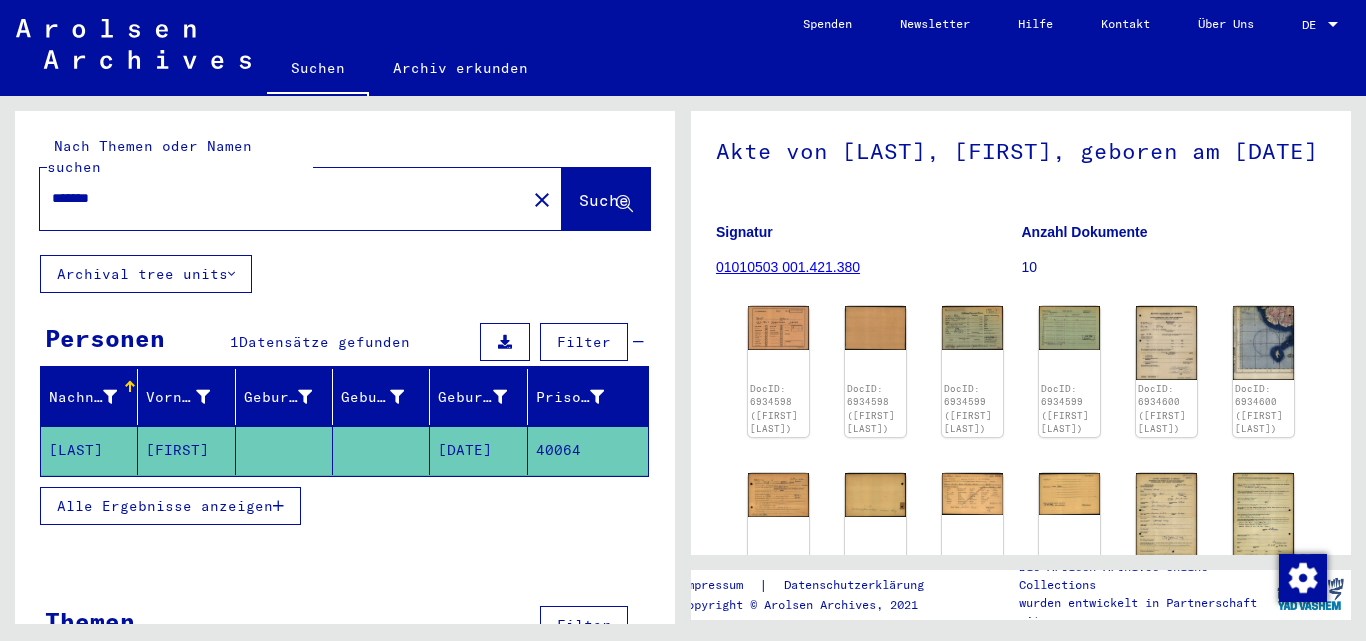 click on "*******" at bounding box center [283, 198] 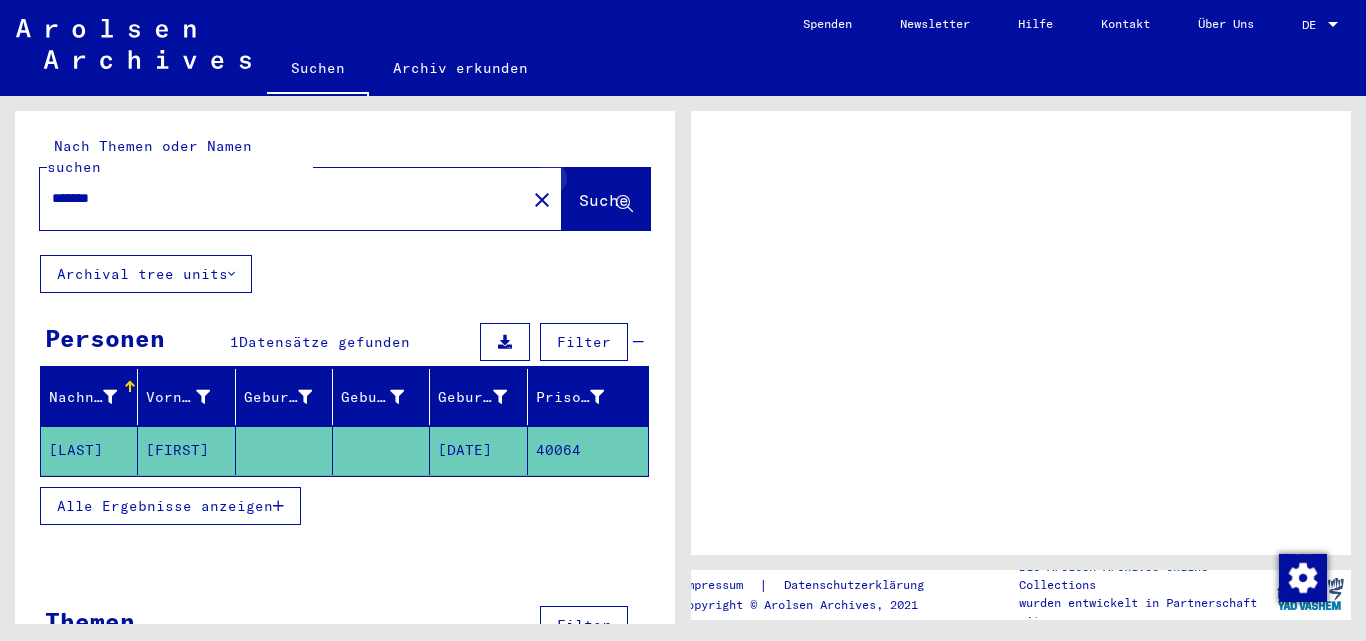 scroll, scrollTop: 0, scrollLeft: 0, axis: both 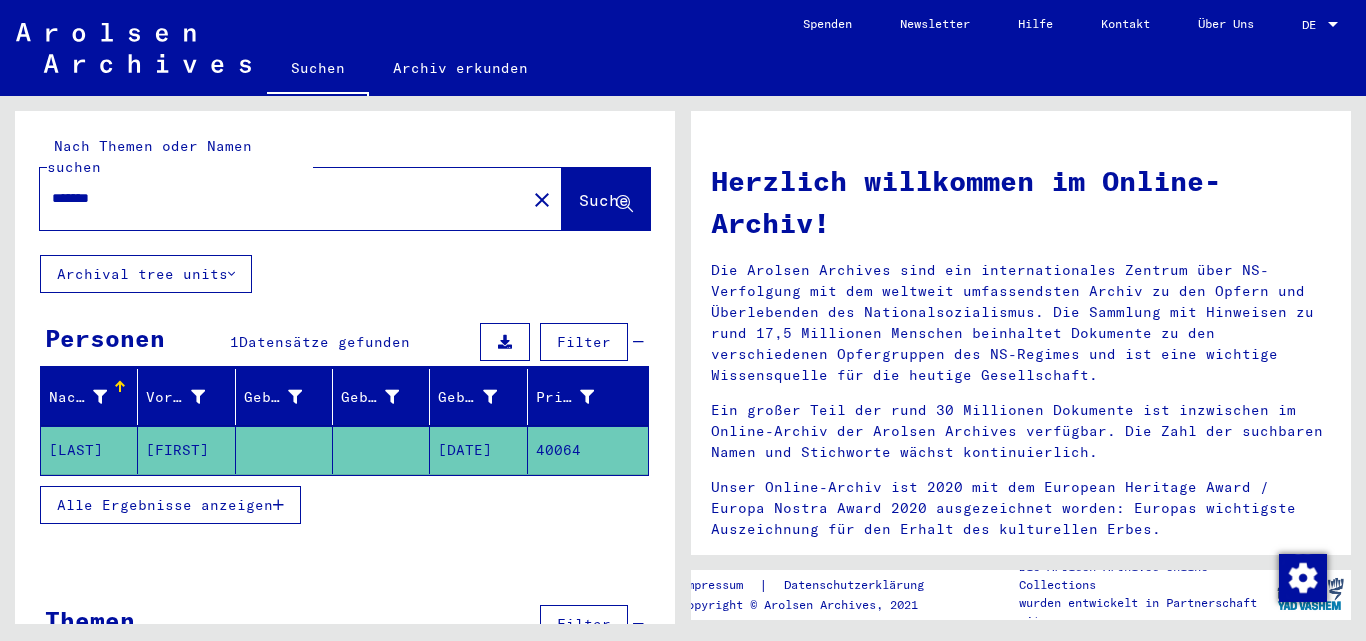 drag, startPoint x: 123, startPoint y: 184, endPoint x: 0, endPoint y: 173, distance: 123.49089 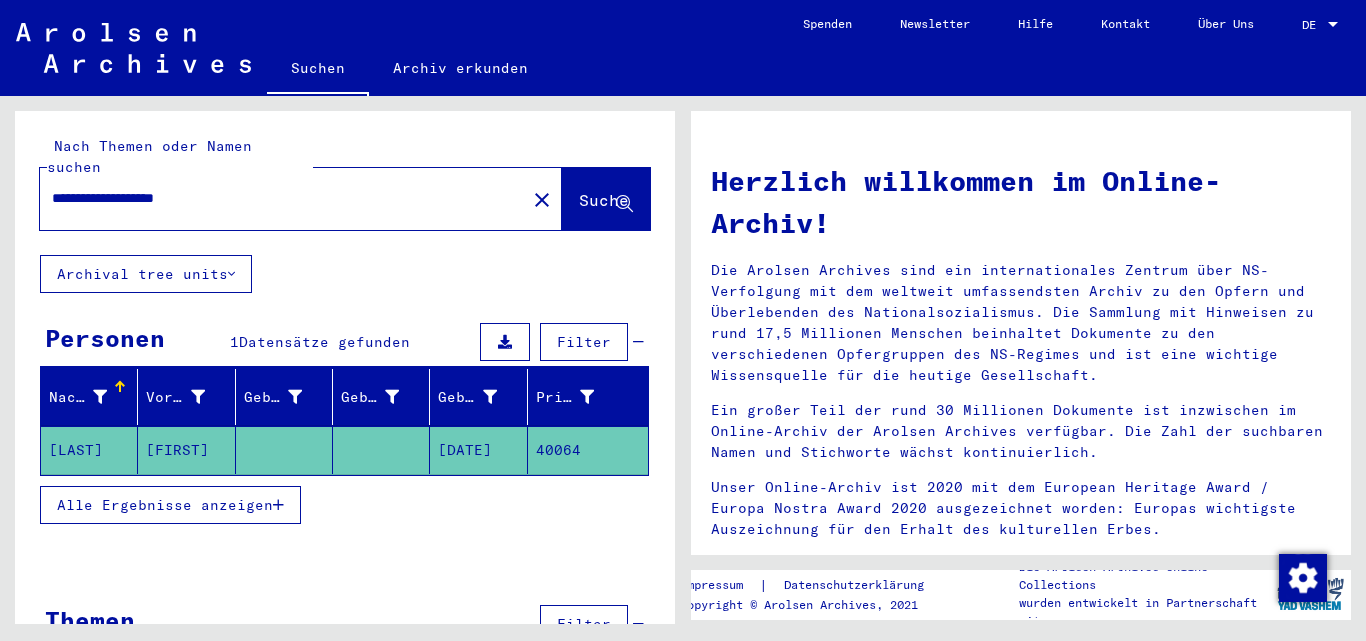 click on "Suche" 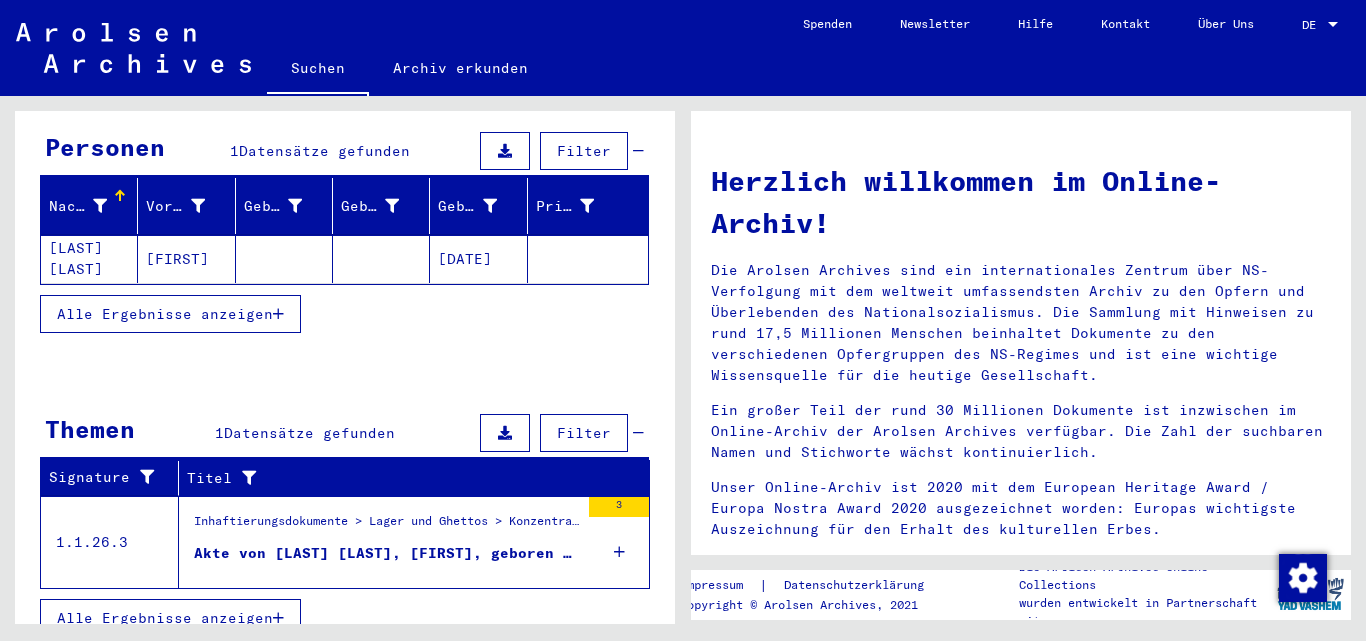 scroll, scrollTop: 194, scrollLeft: 0, axis: vertical 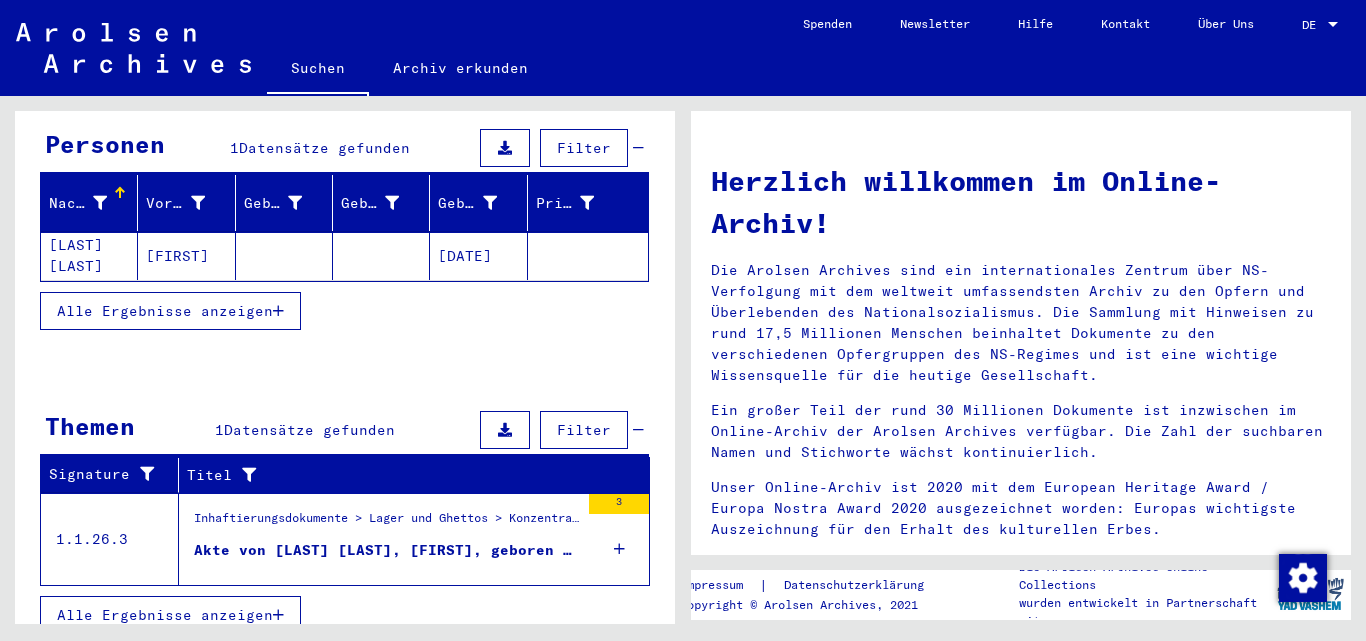 click on "Akte von [LAST] [LAST], [FIRST], geboren am [DATE]" at bounding box center [386, 550] 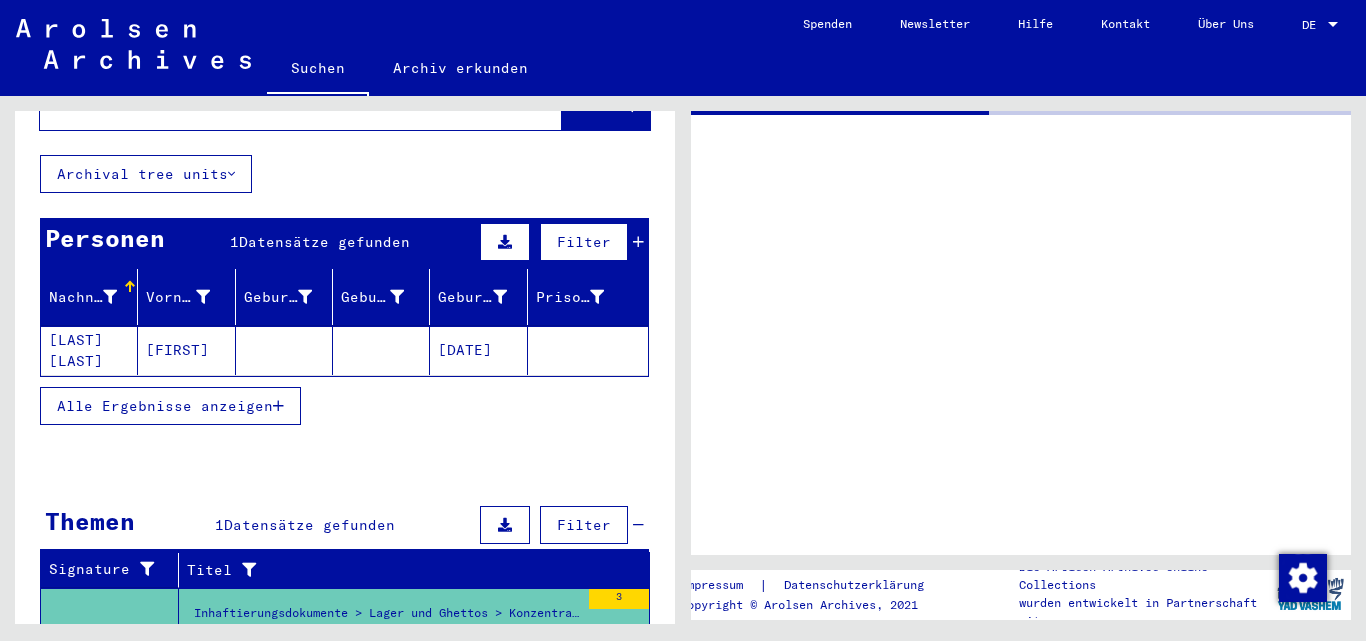 scroll, scrollTop: 85, scrollLeft: 0, axis: vertical 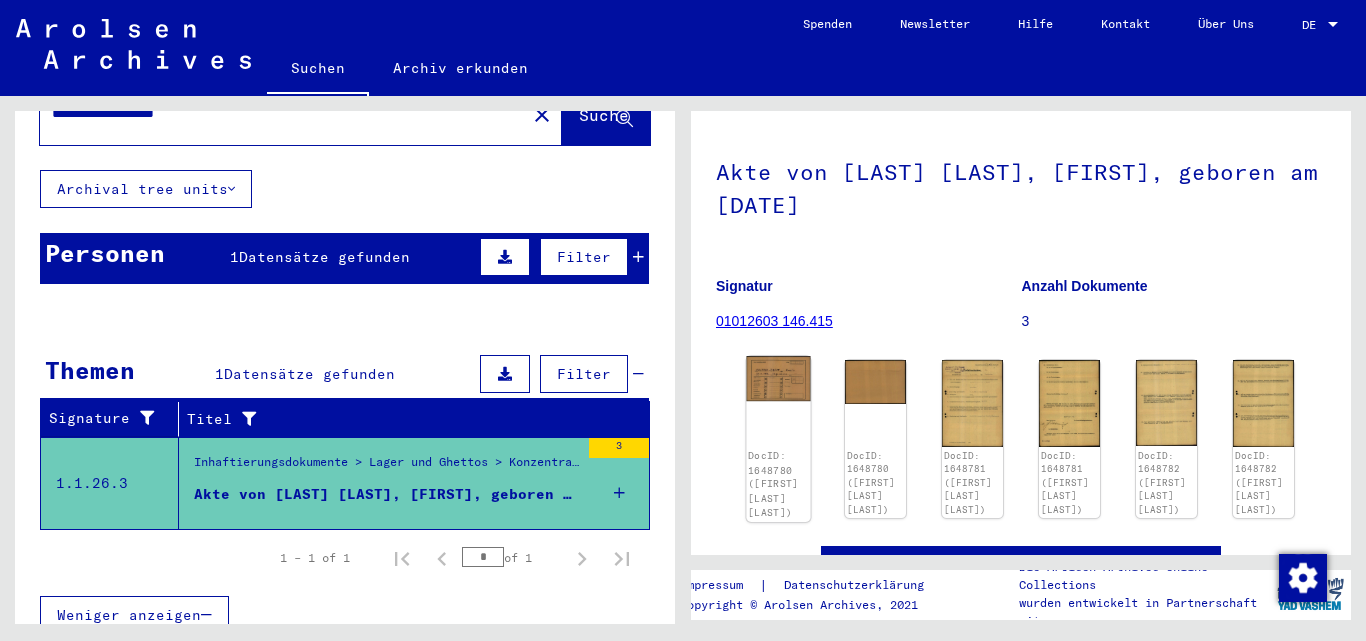 click 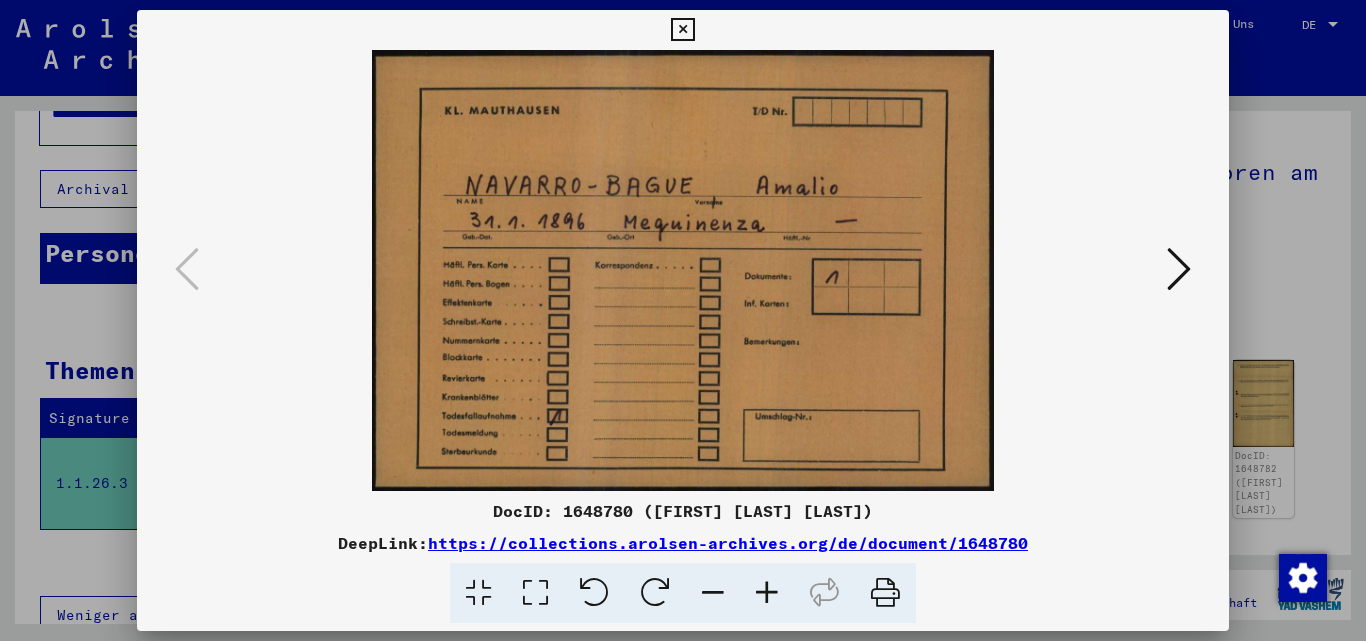 click at bounding box center [885, 593] 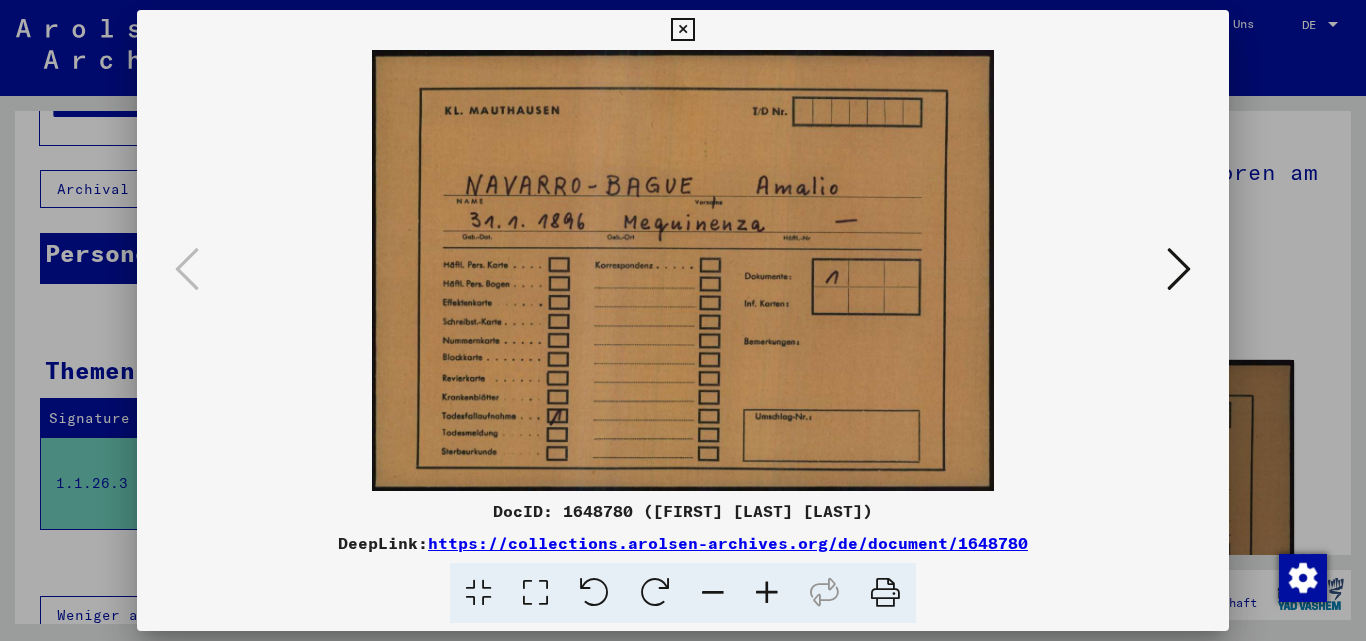 scroll, scrollTop: 85, scrollLeft: 0, axis: vertical 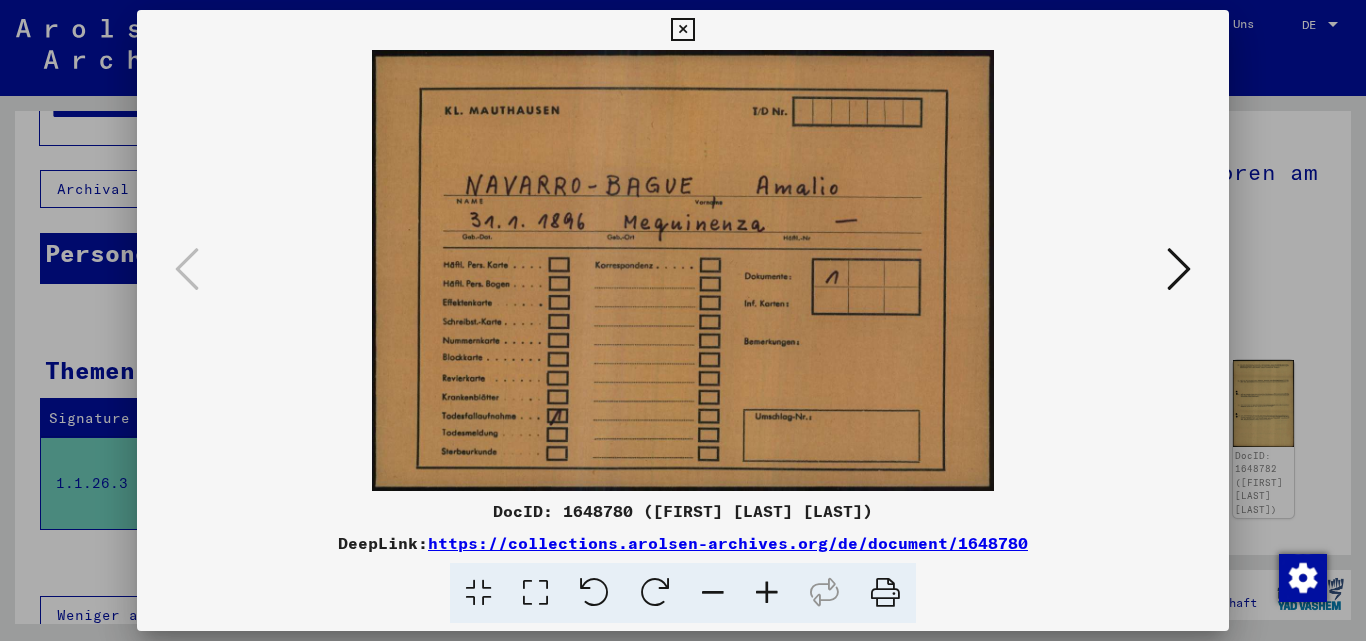 click at bounding box center (1179, 269) 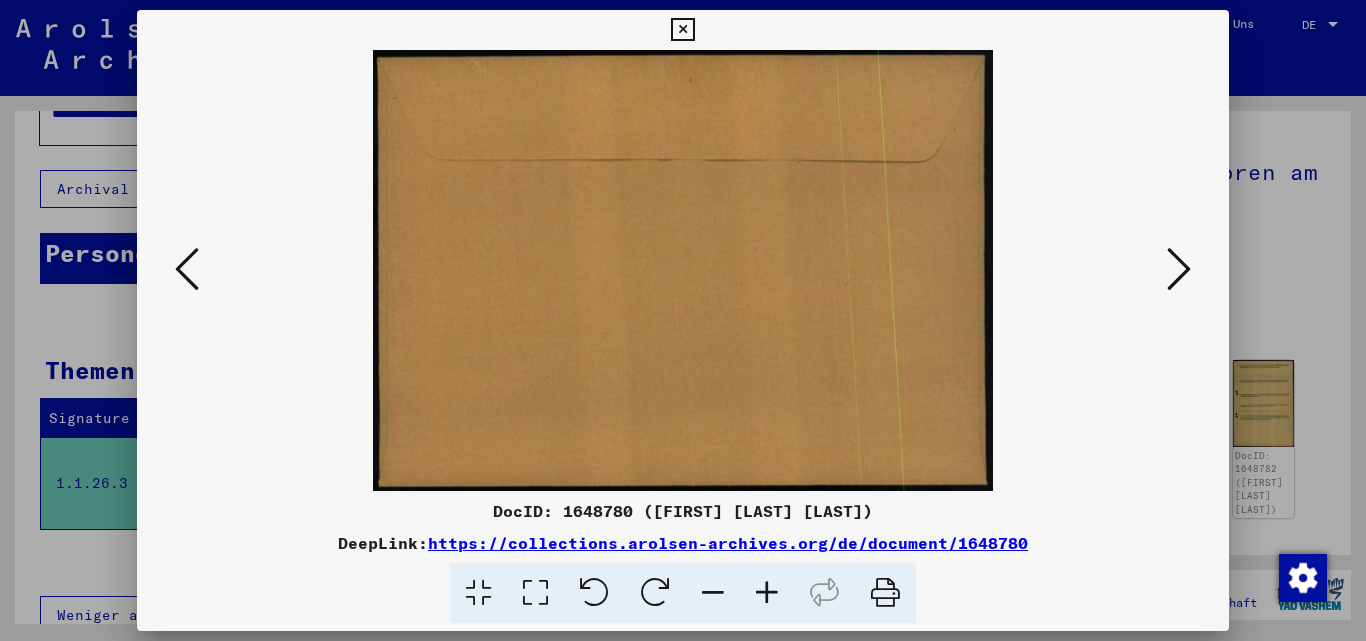 click at bounding box center [1179, 269] 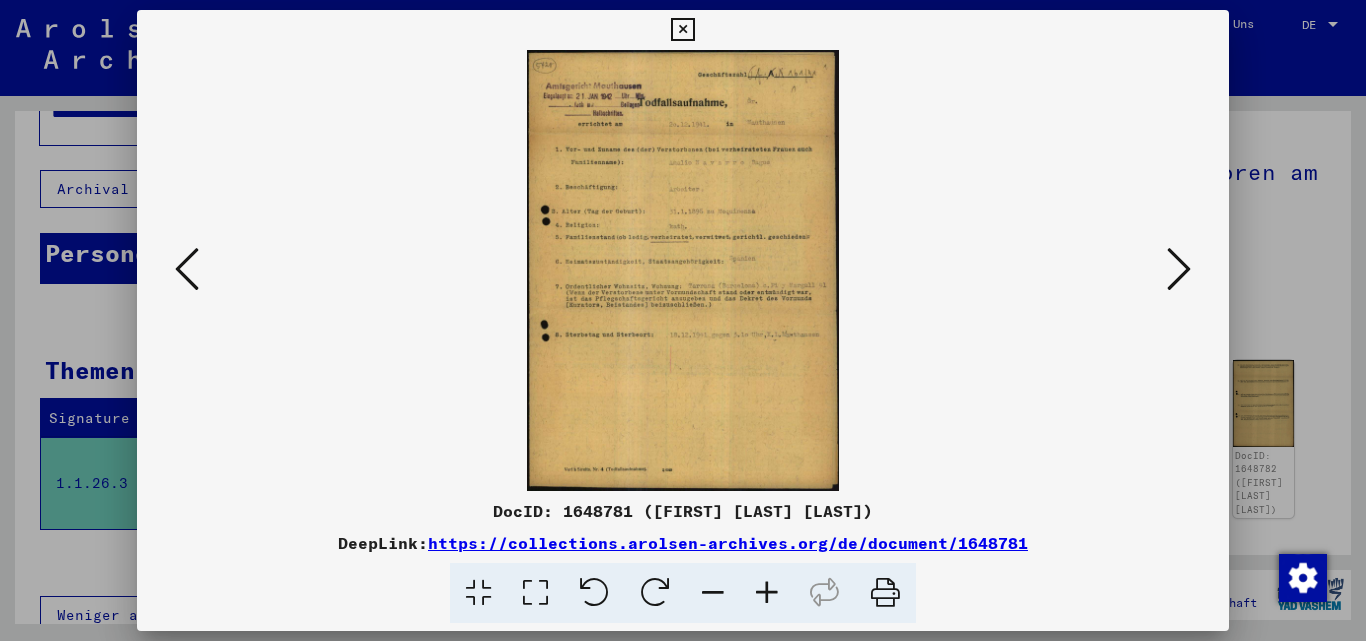 click at bounding box center (885, 593) 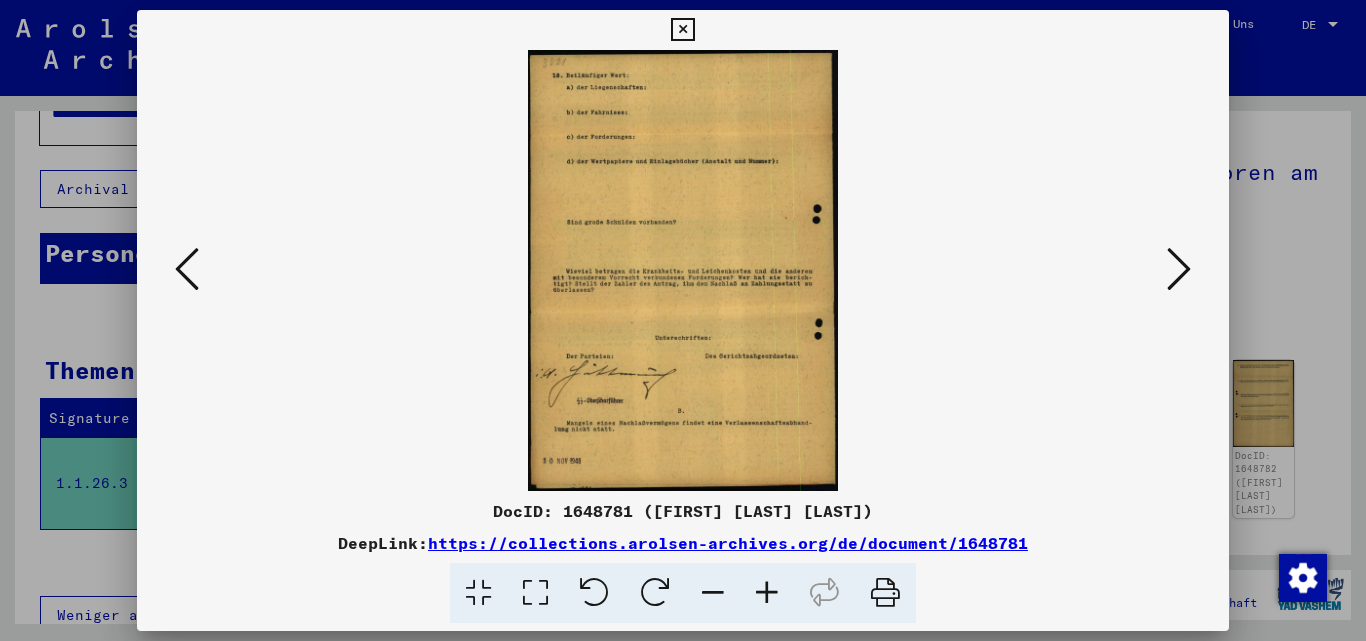click at bounding box center (885, 593) 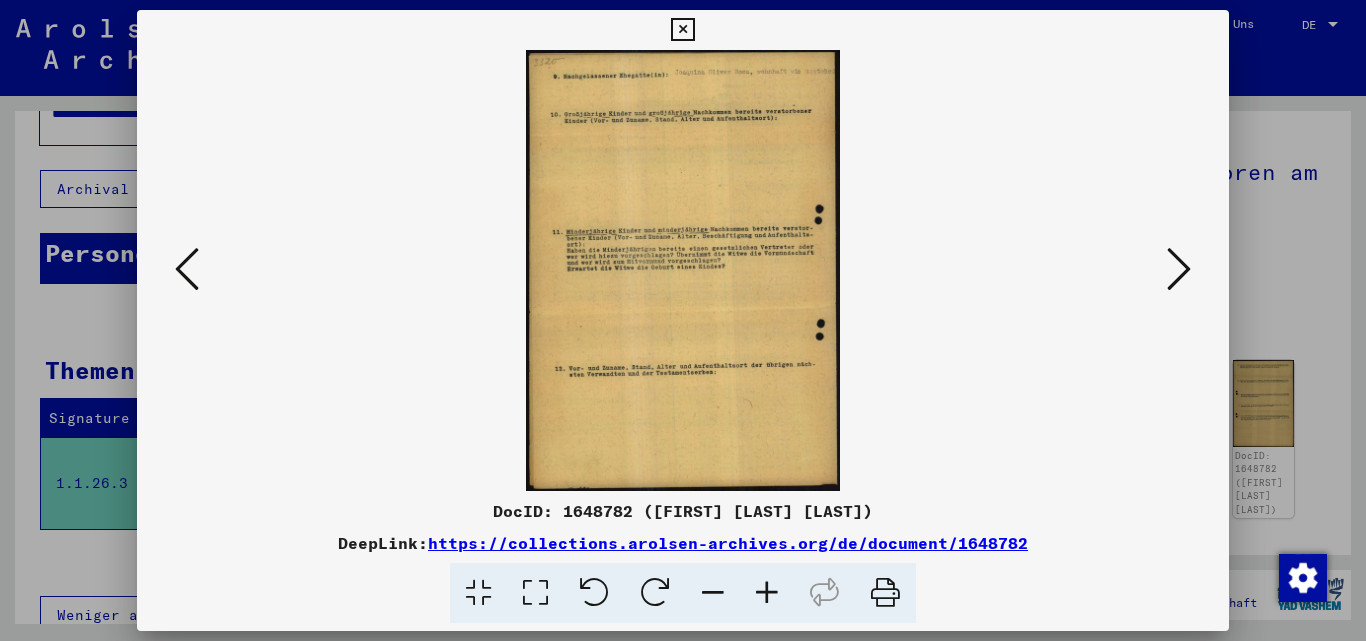 click at bounding box center [885, 593] 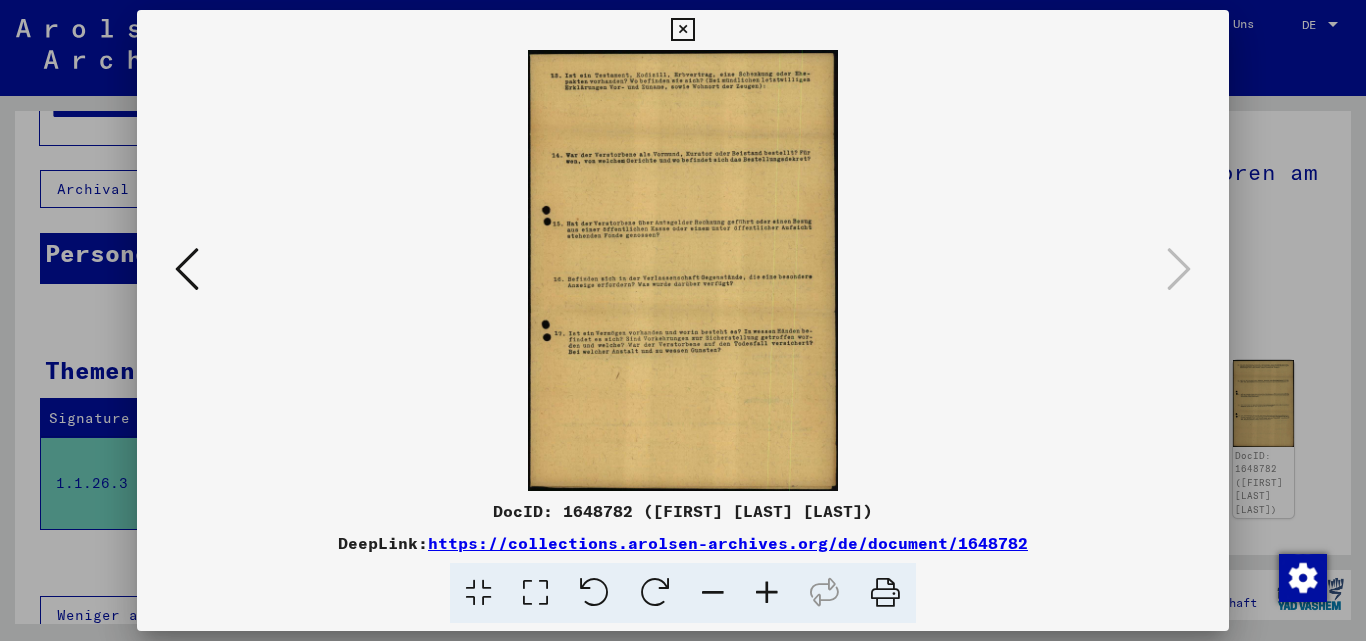 click at bounding box center [885, 593] 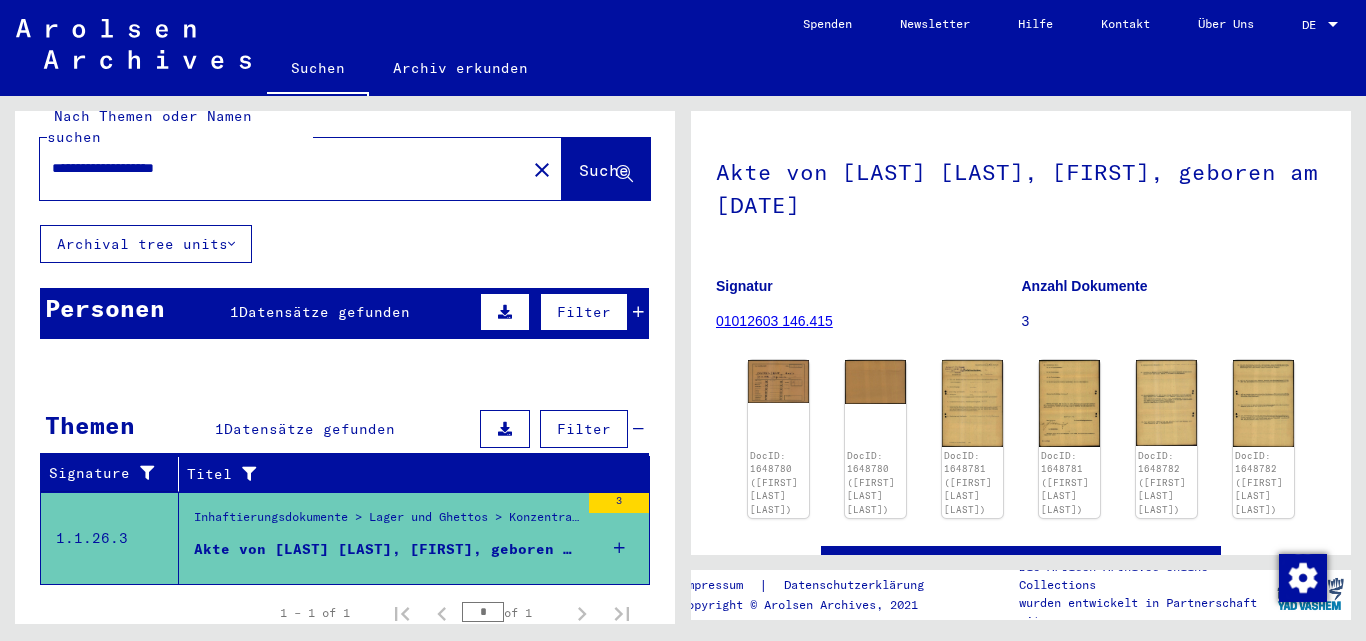 scroll, scrollTop: 0, scrollLeft: 0, axis: both 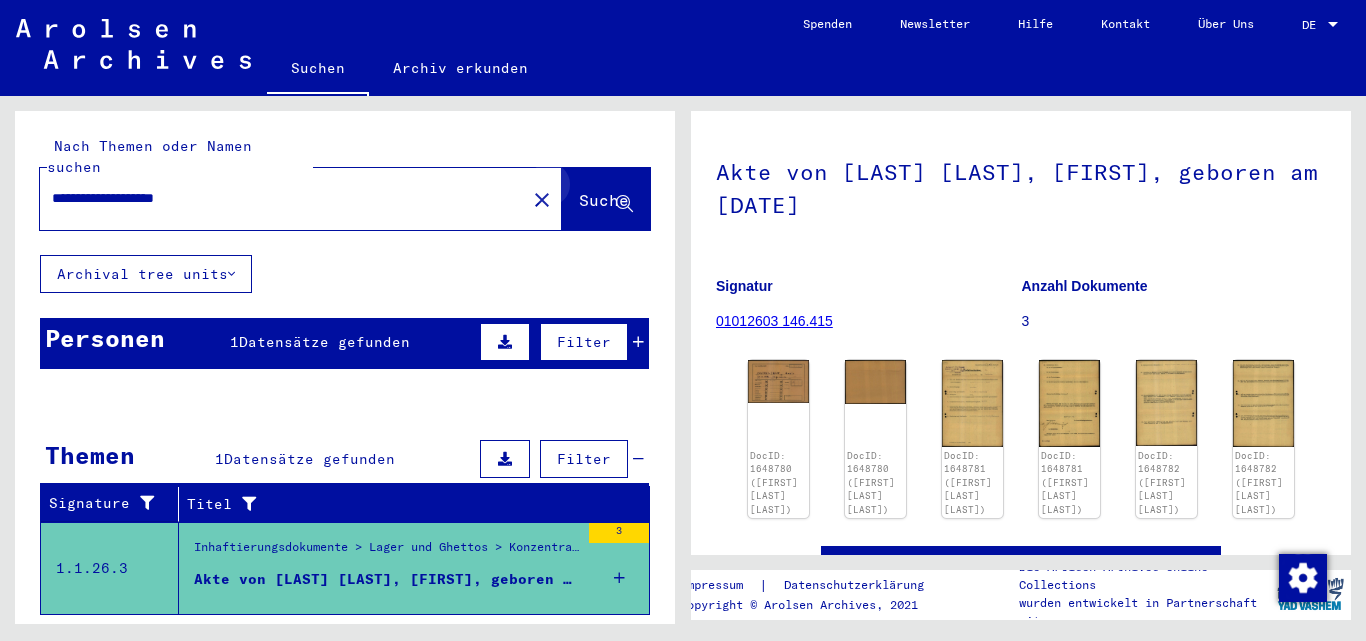 click 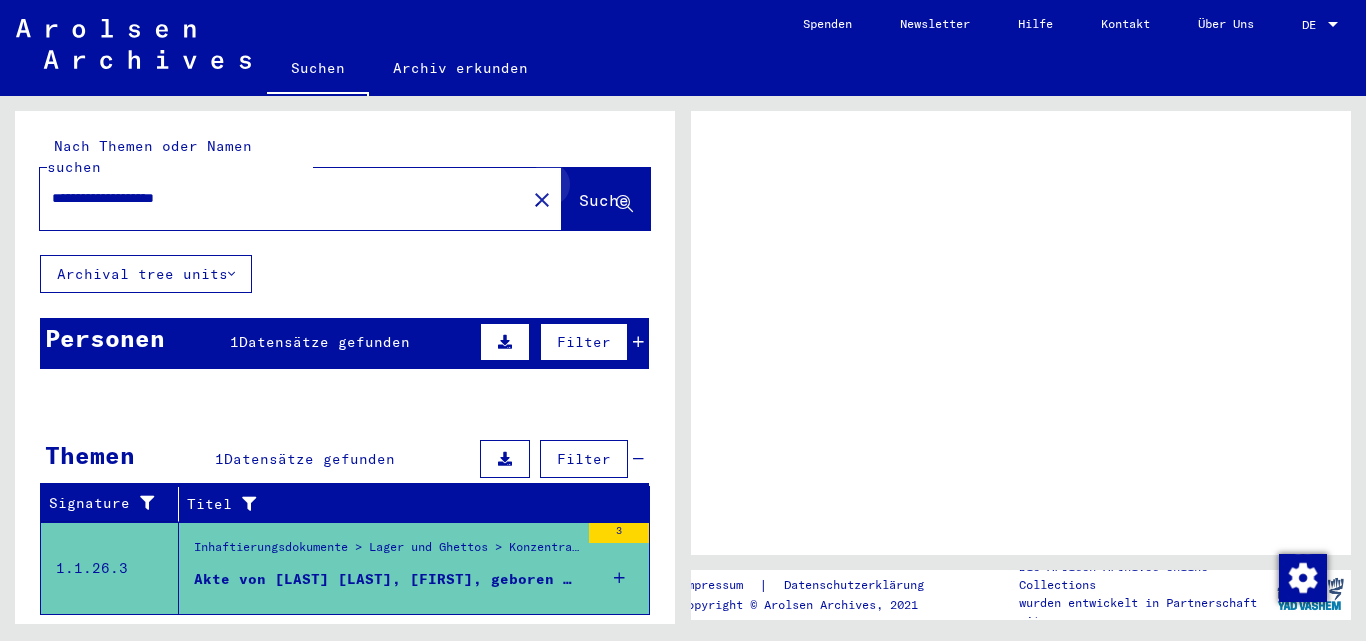 scroll, scrollTop: 0, scrollLeft: 0, axis: both 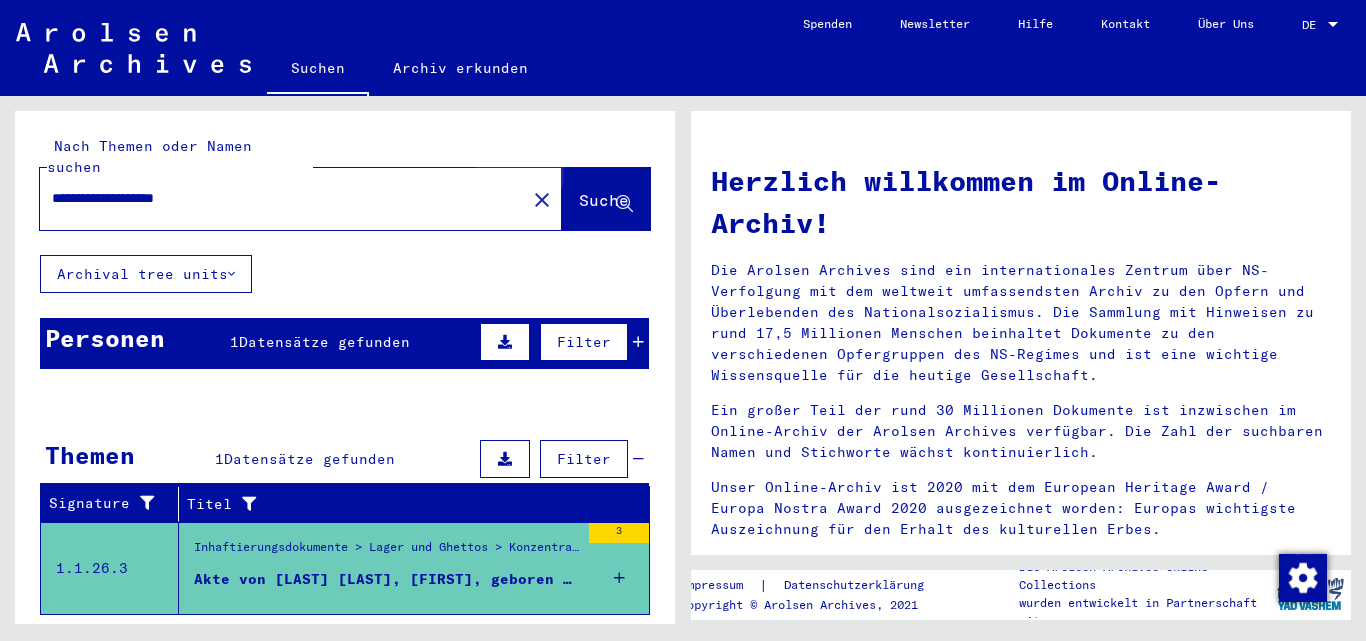 click on "Suche" 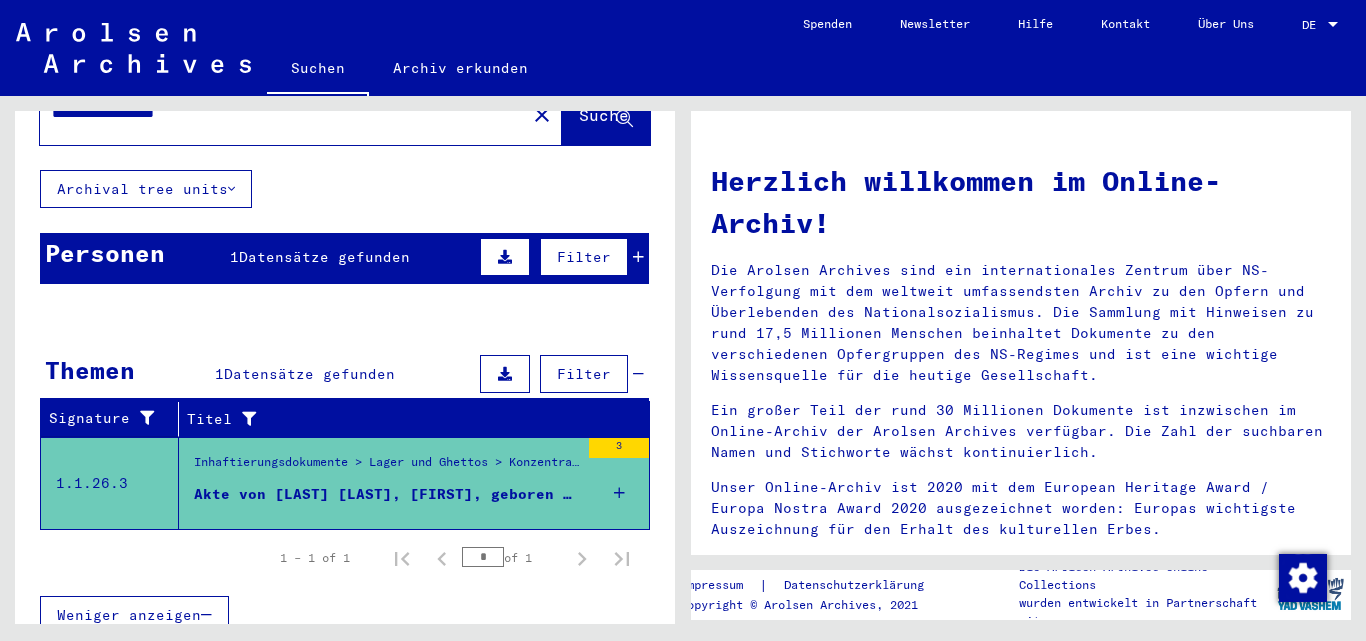 scroll, scrollTop: 0, scrollLeft: 0, axis: both 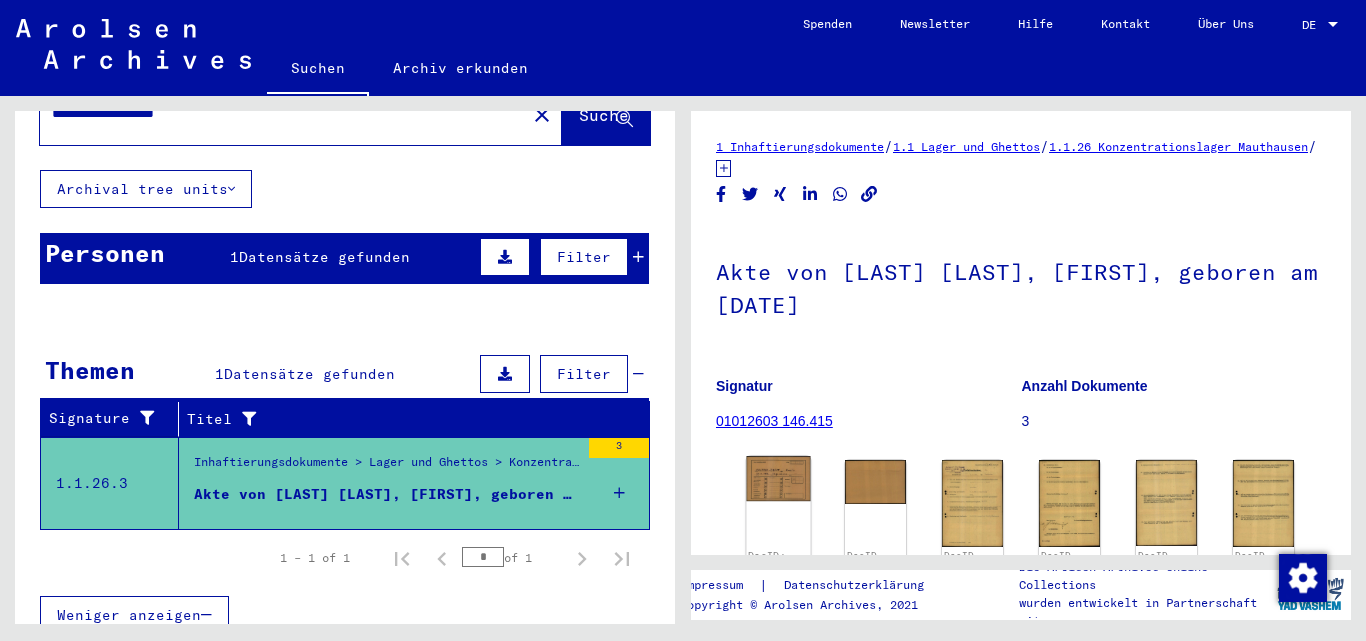 click 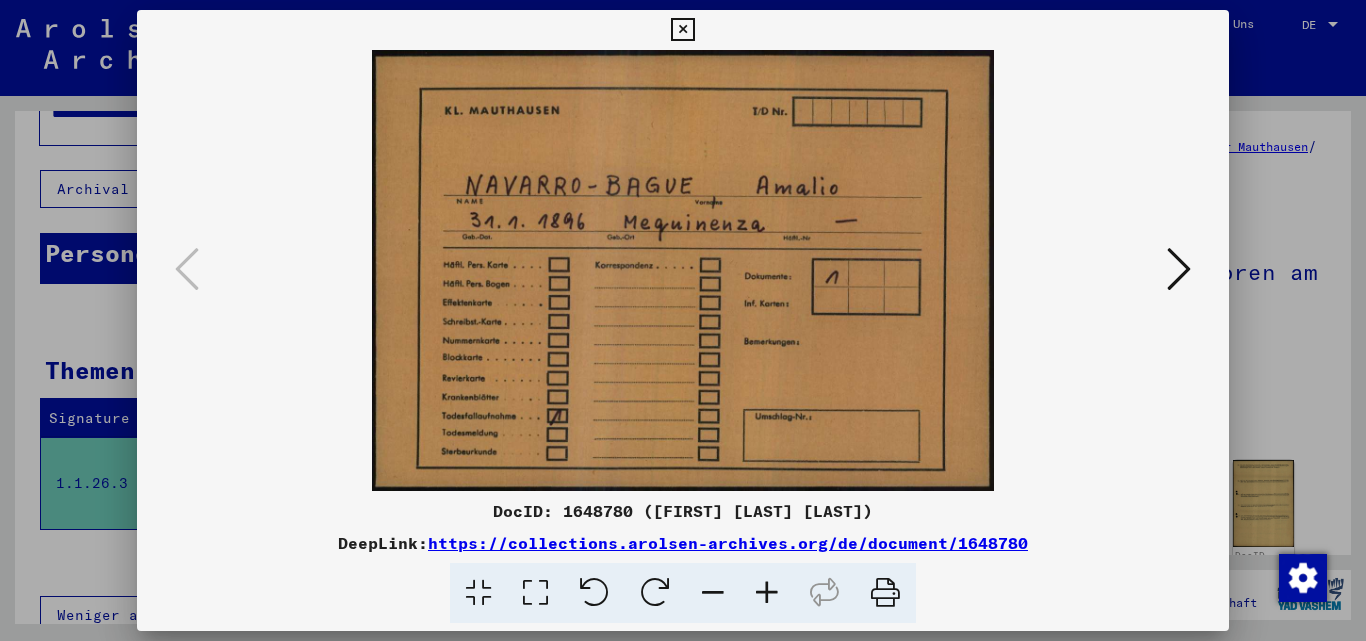 click at bounding box center (1179, 269) 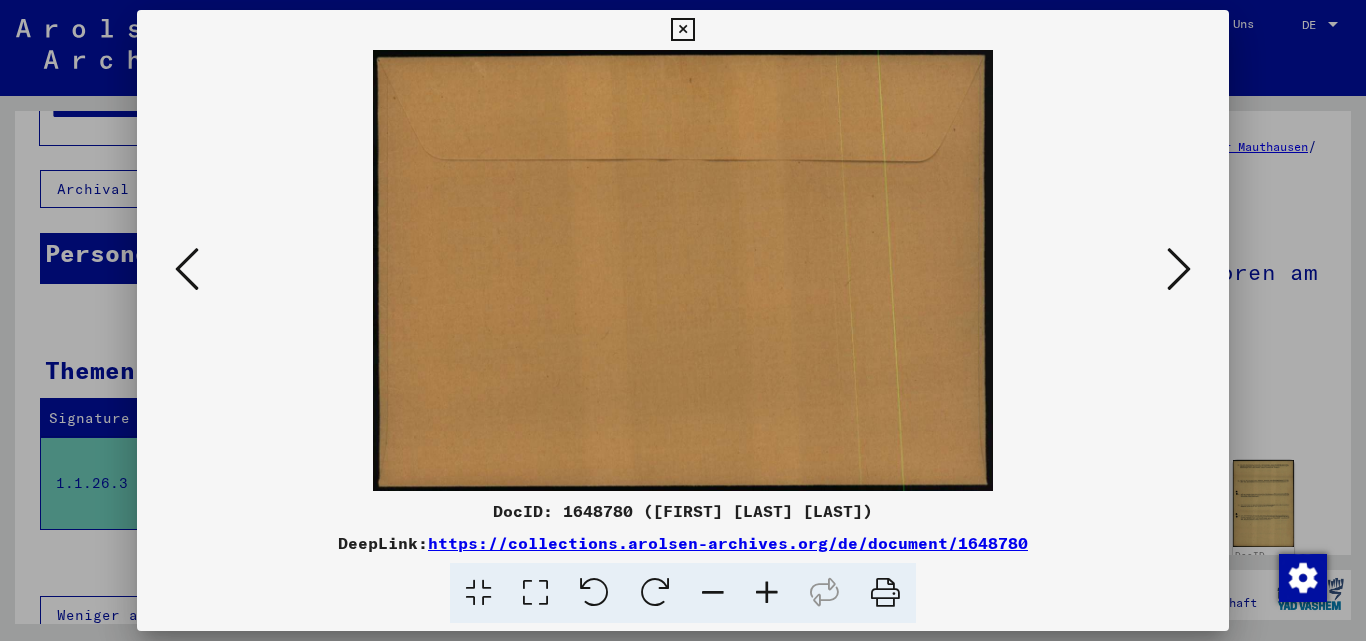 click at bounding box center [1179, 269] 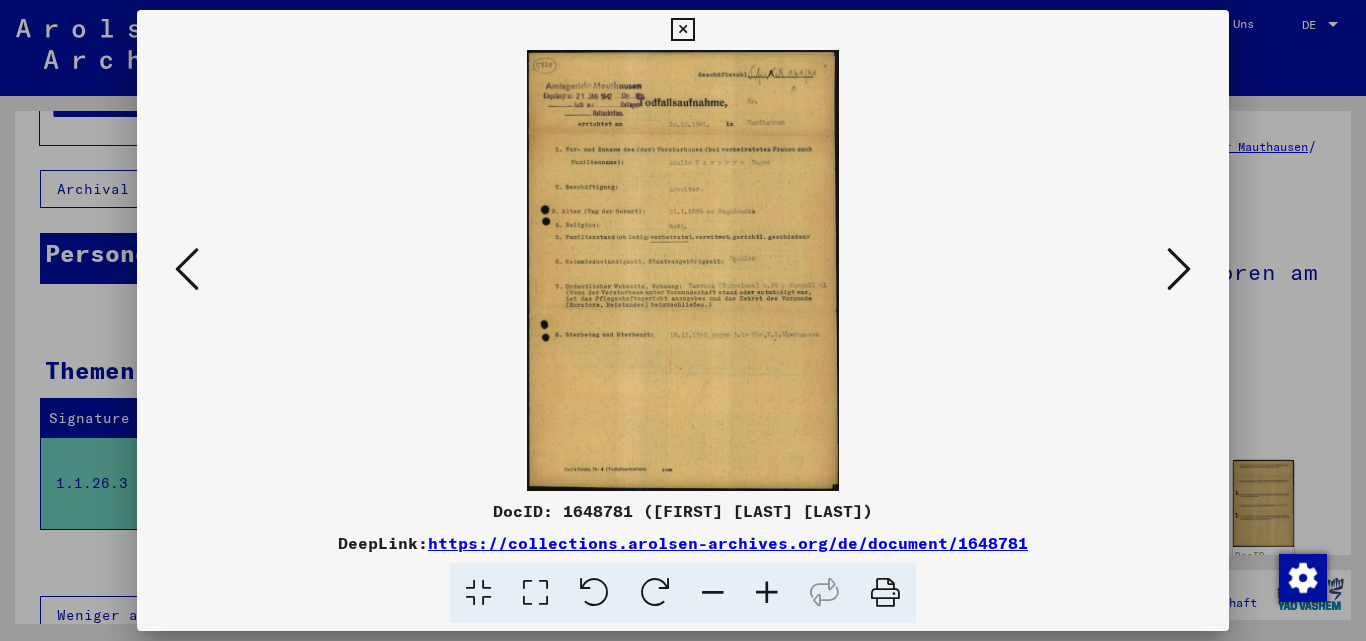 click at bounding box center [767, 593] 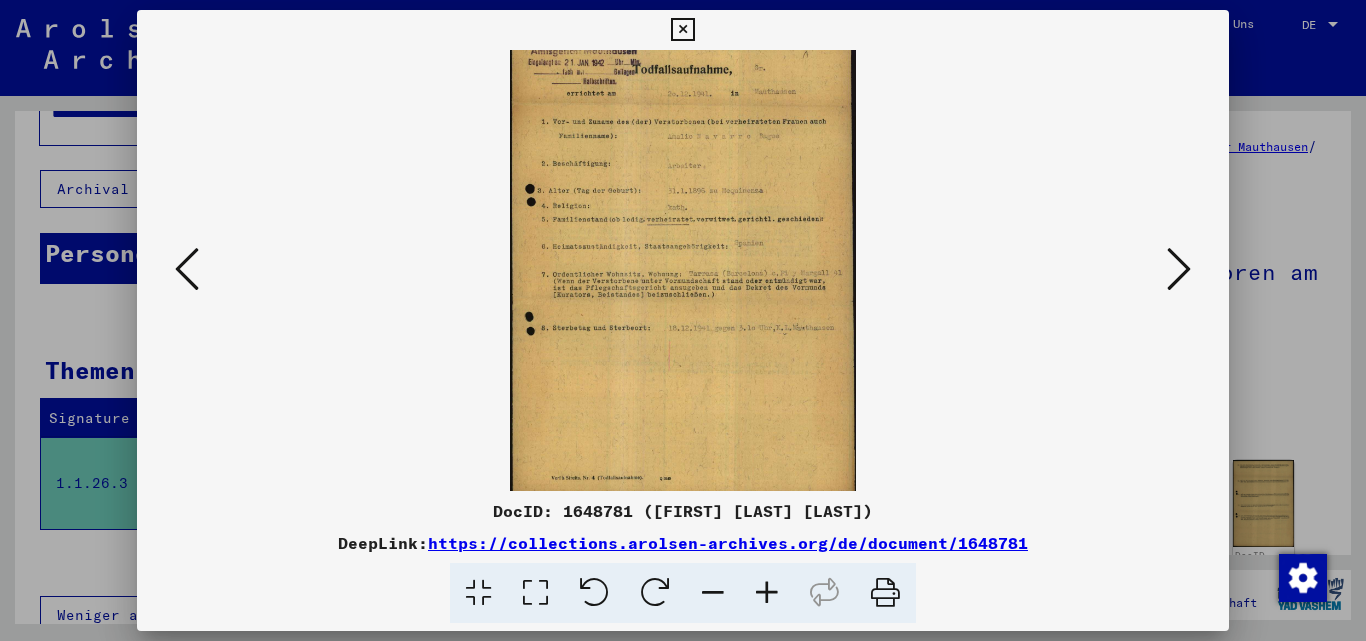 scroll, scrollTop: 38, scrollLeft: 0, axis: vertical 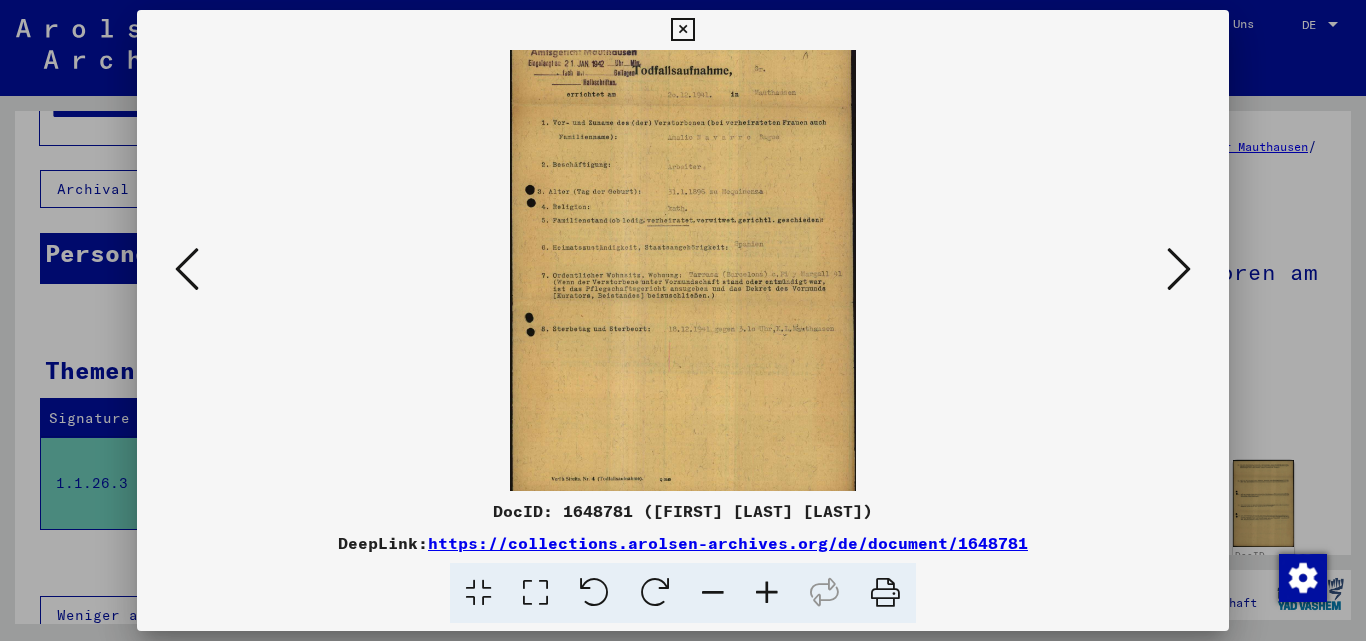 drag, startPoint x: 786, startPoint y: 390, endPoint x: 795, endPoint y: 342, distance: 48.83646 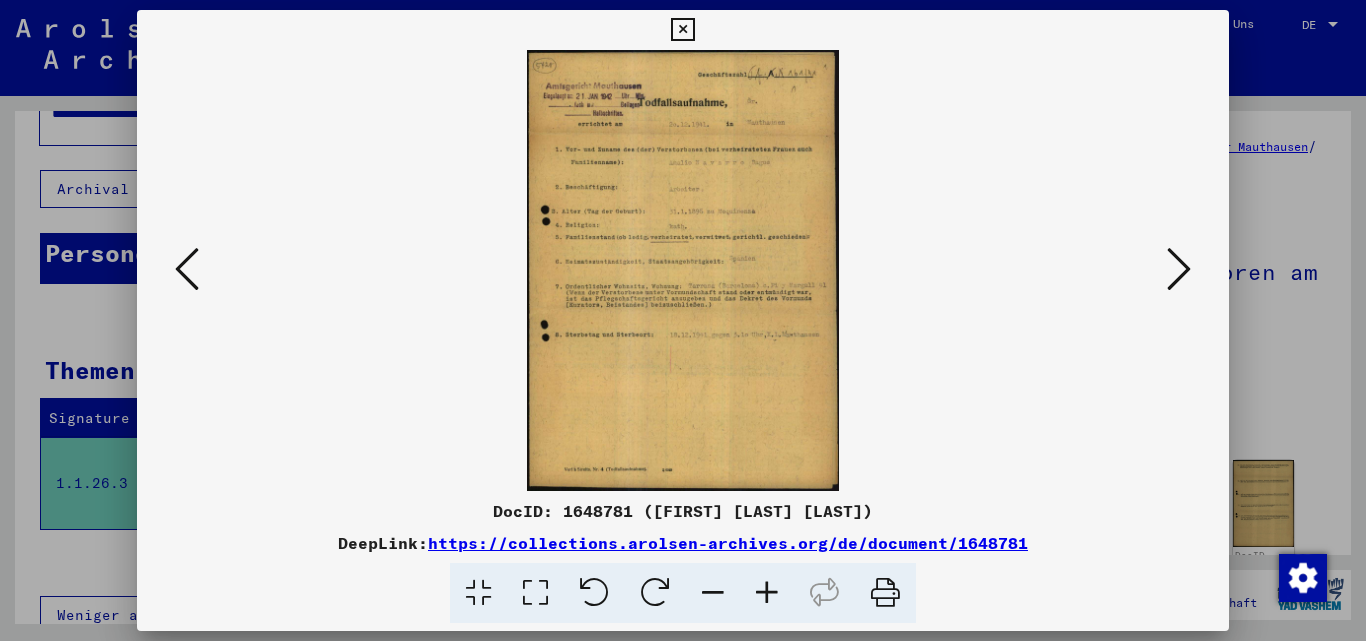 click at bounding box center [1179, 269] 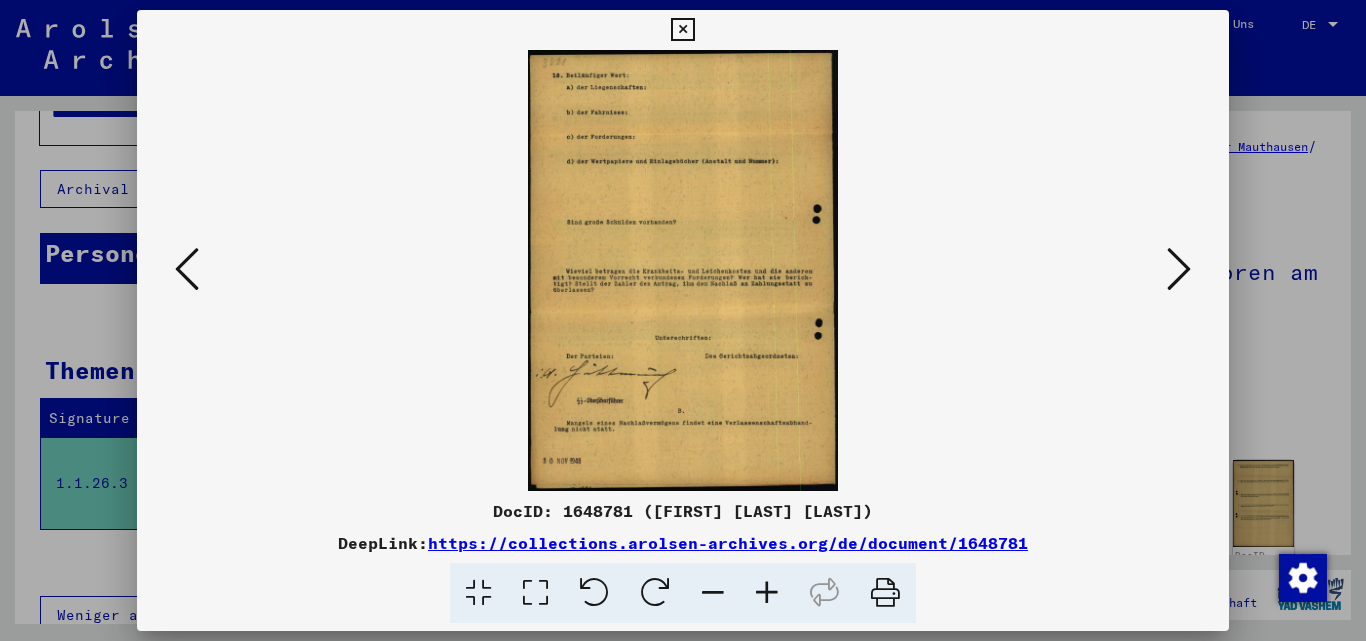 click at bounding box center (1179, 269) 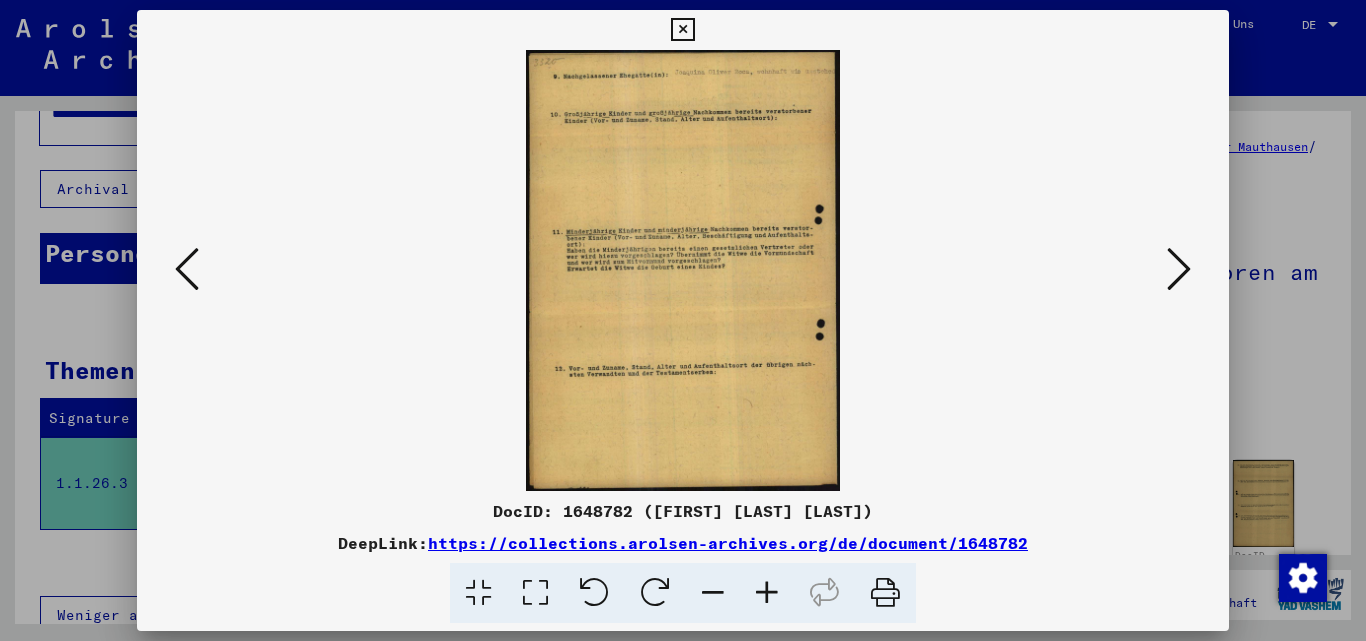 click at bounding box center (1179, 269) 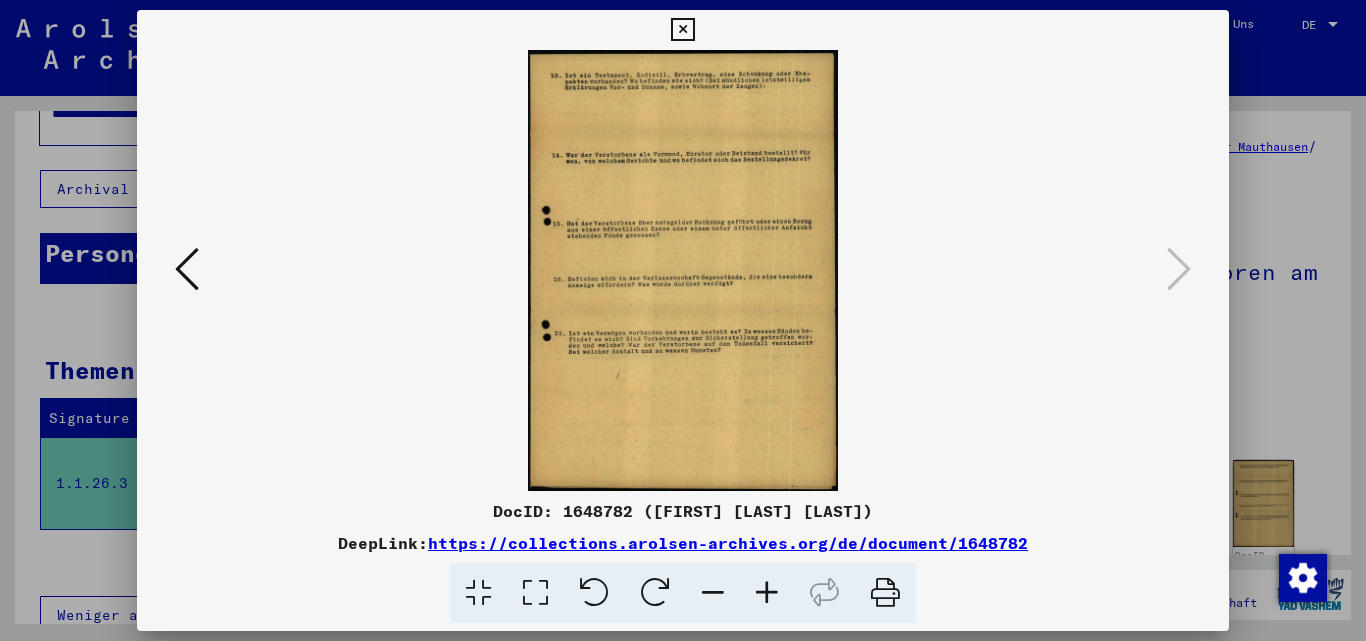 click at bounding box center (682, 30) 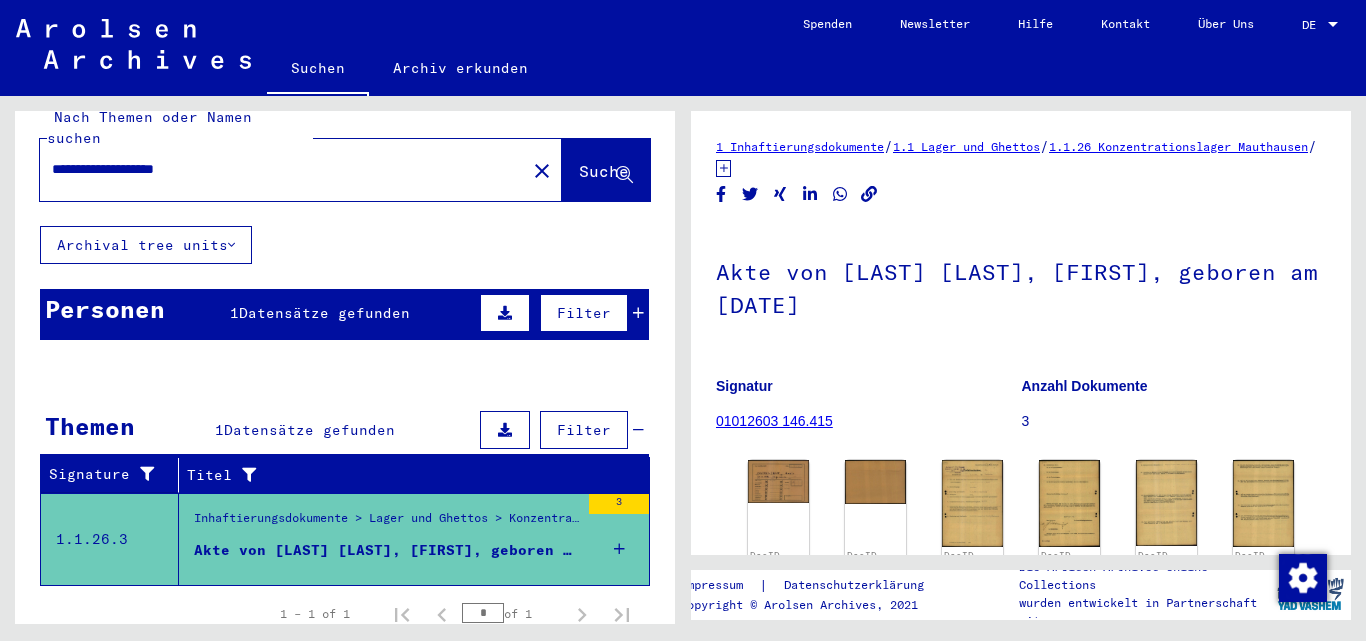 scroll, scrollTop: 0, scrollLeft: 0, axis: both 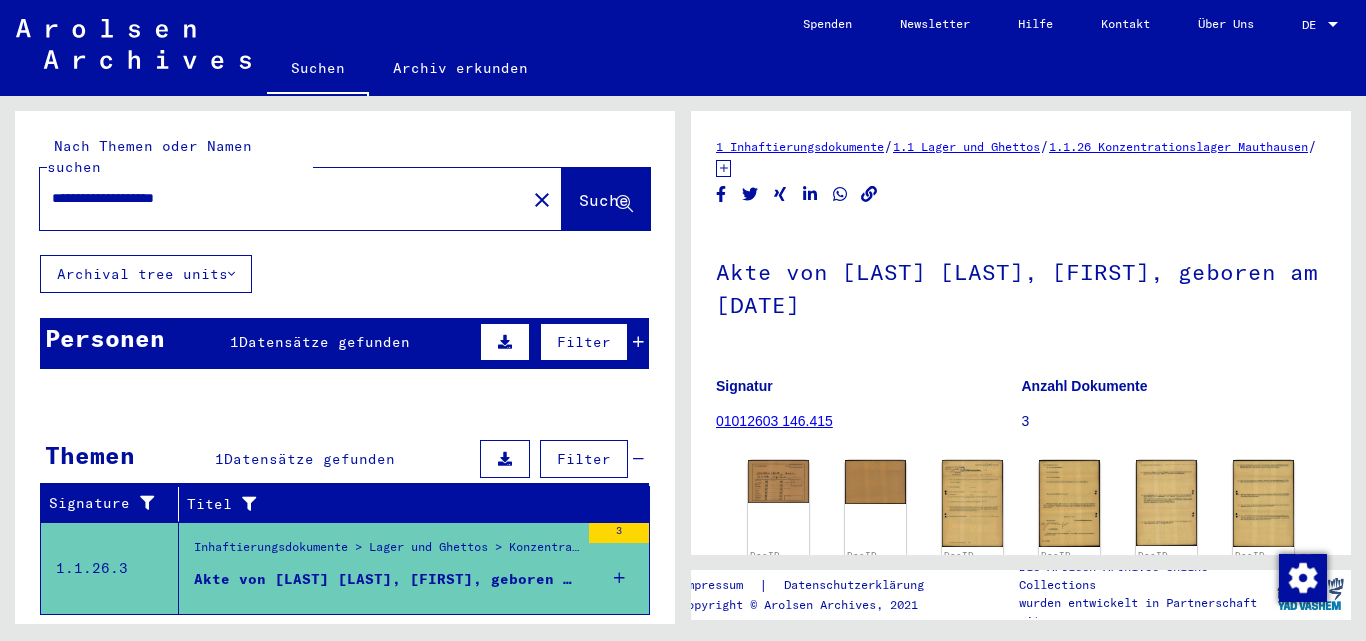 drag, startPoint x: 253, startPoint y: 181, endPoint x: 0, endPoint y: 175, distance: 253.07114 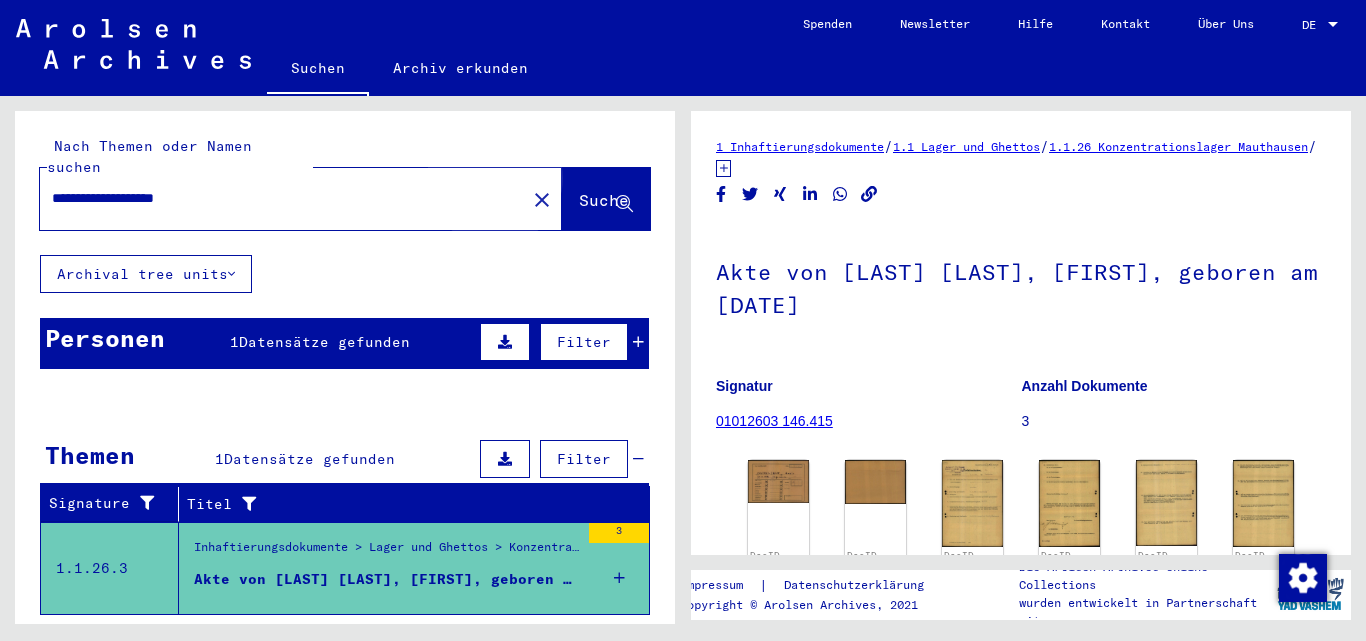 click on "Suche" 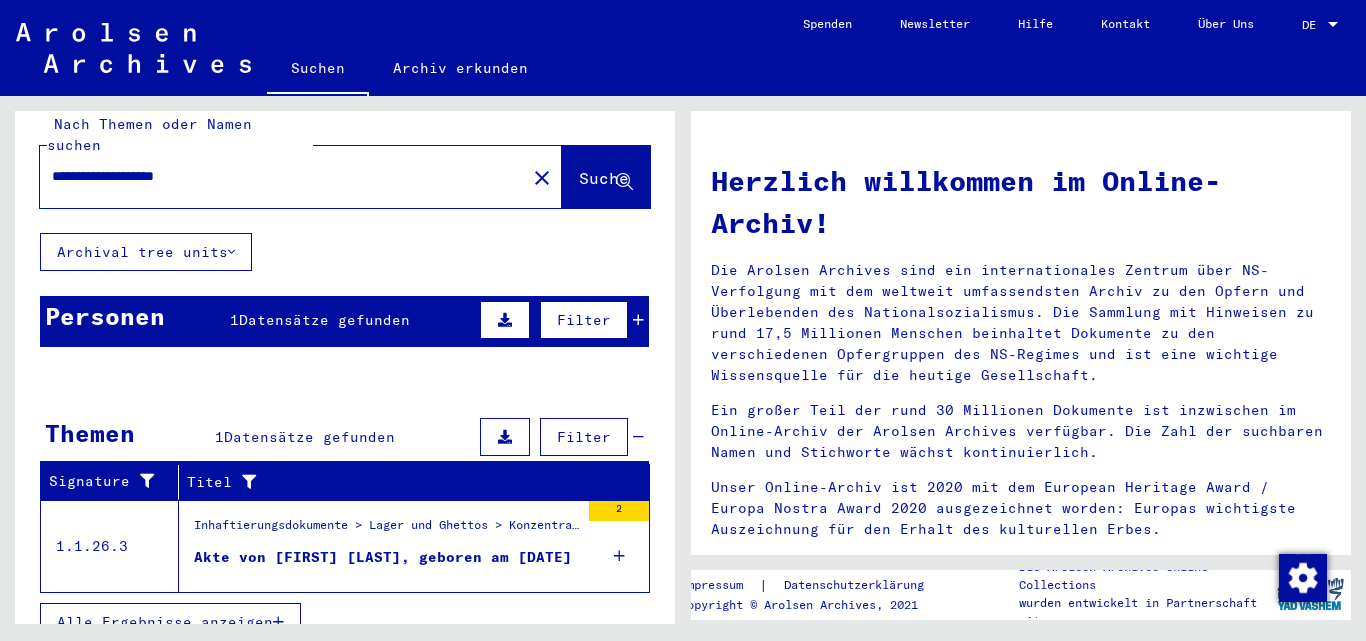 scroll, scrollTop: 29, scrollLeft: 0, axis: vertical 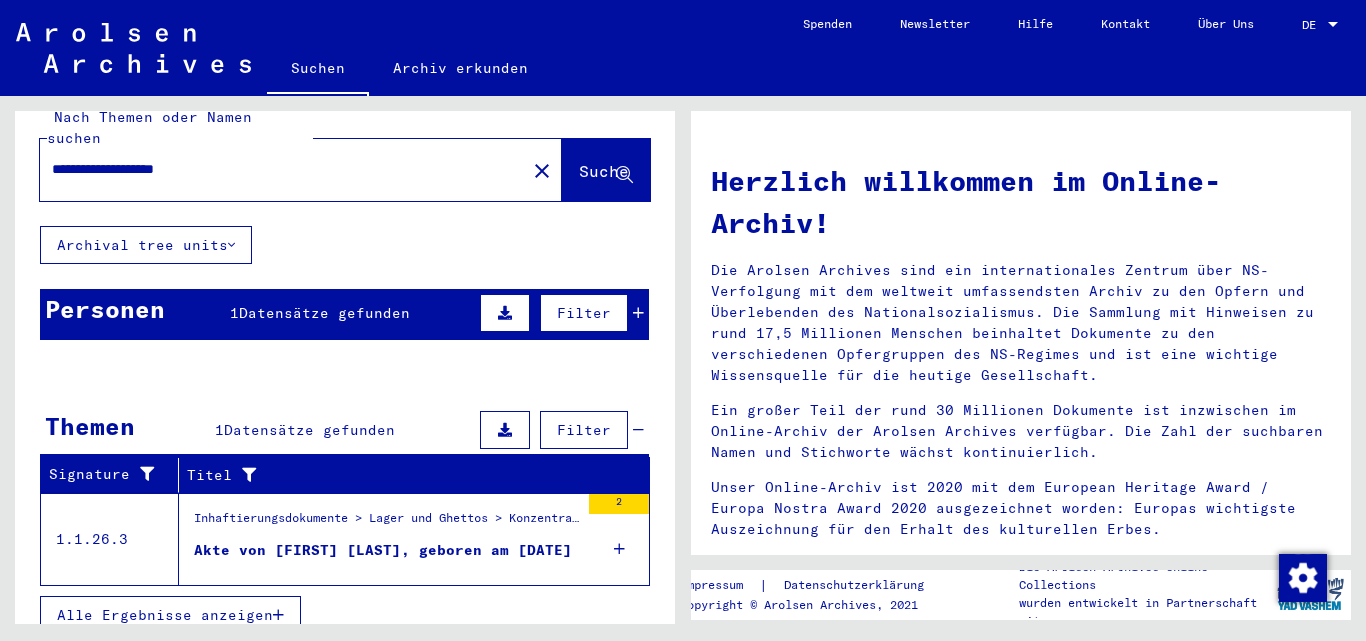 click on "Akte von [FIRST] [LAST], geboren am [DATE]" at bounding box center (383, 550) 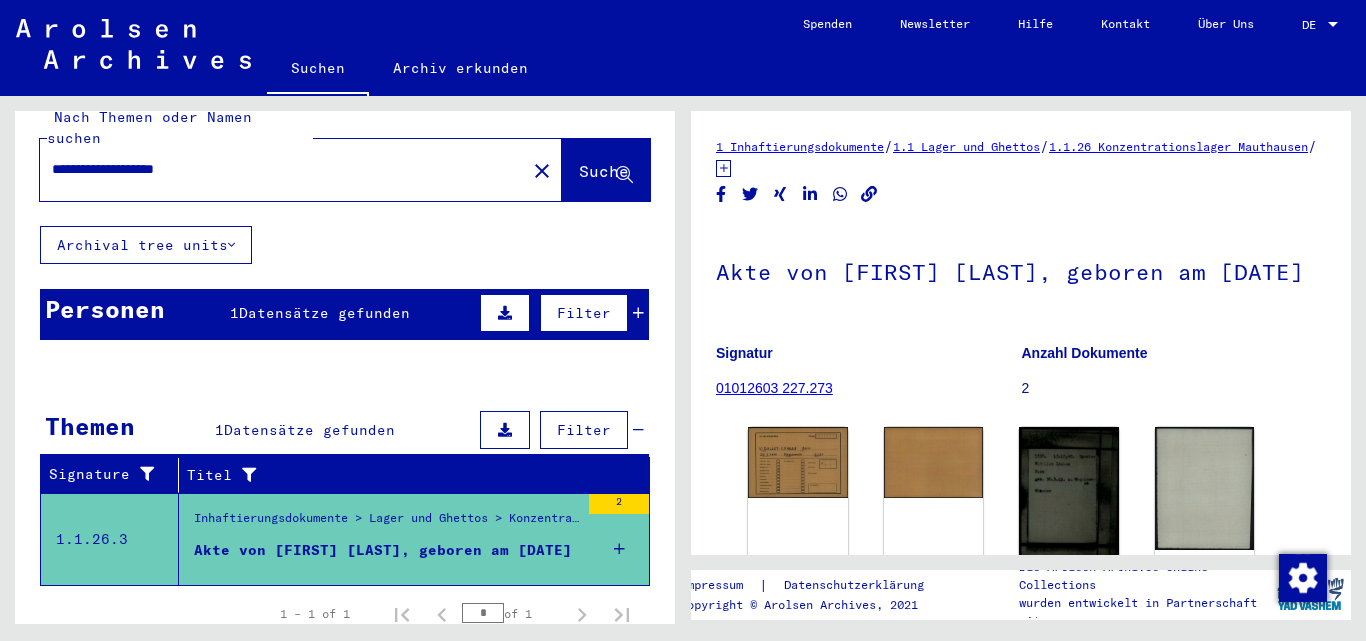scroll, scrollTop: 0, scrollLeft: 0, axis: both 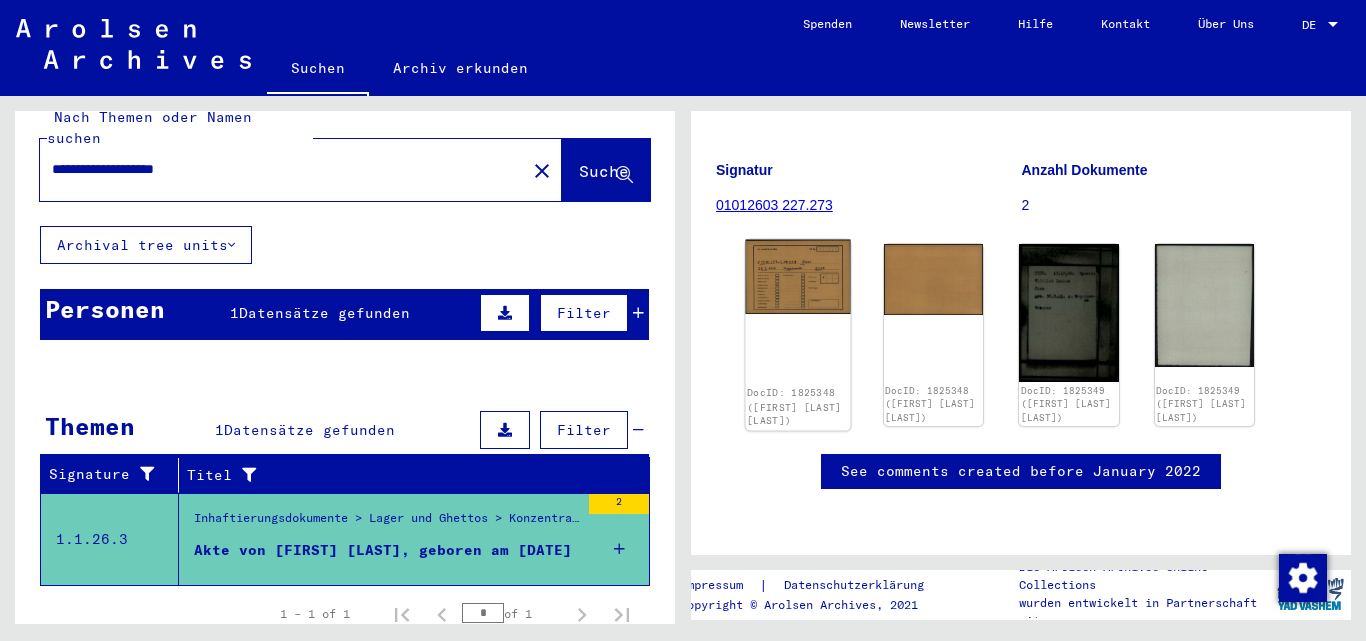 click 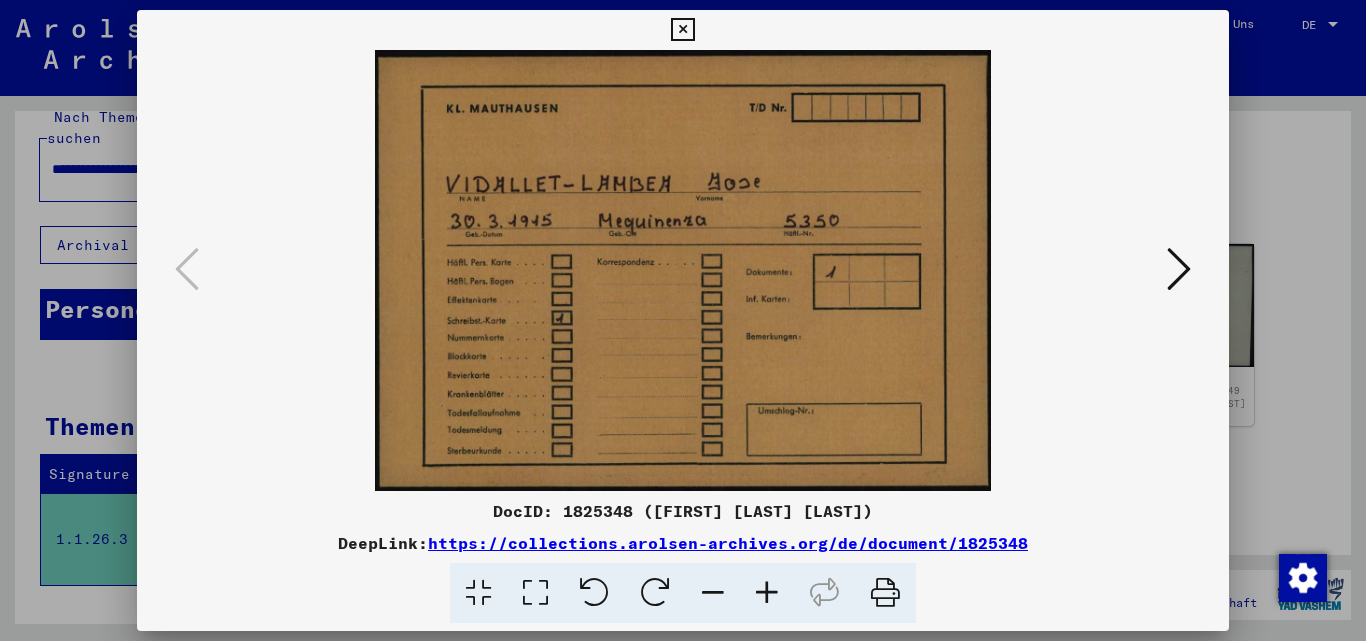 click at bounding box center (683, 270) 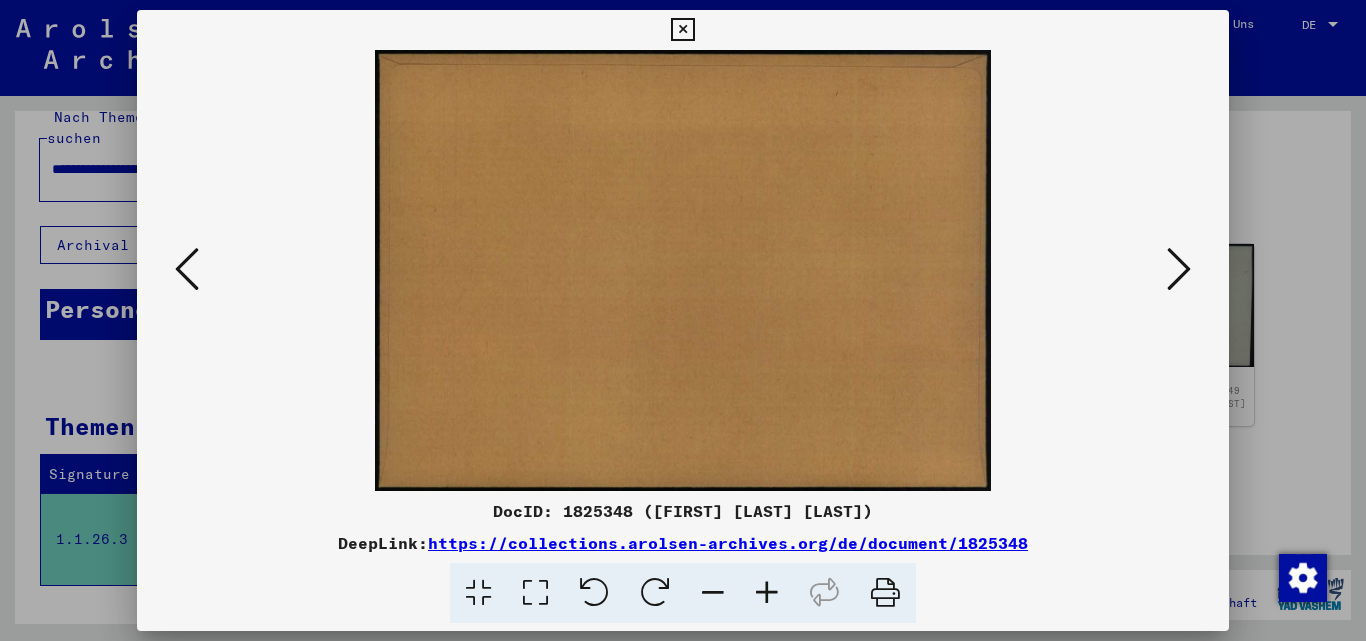 click at bounding box center (1179, 269) 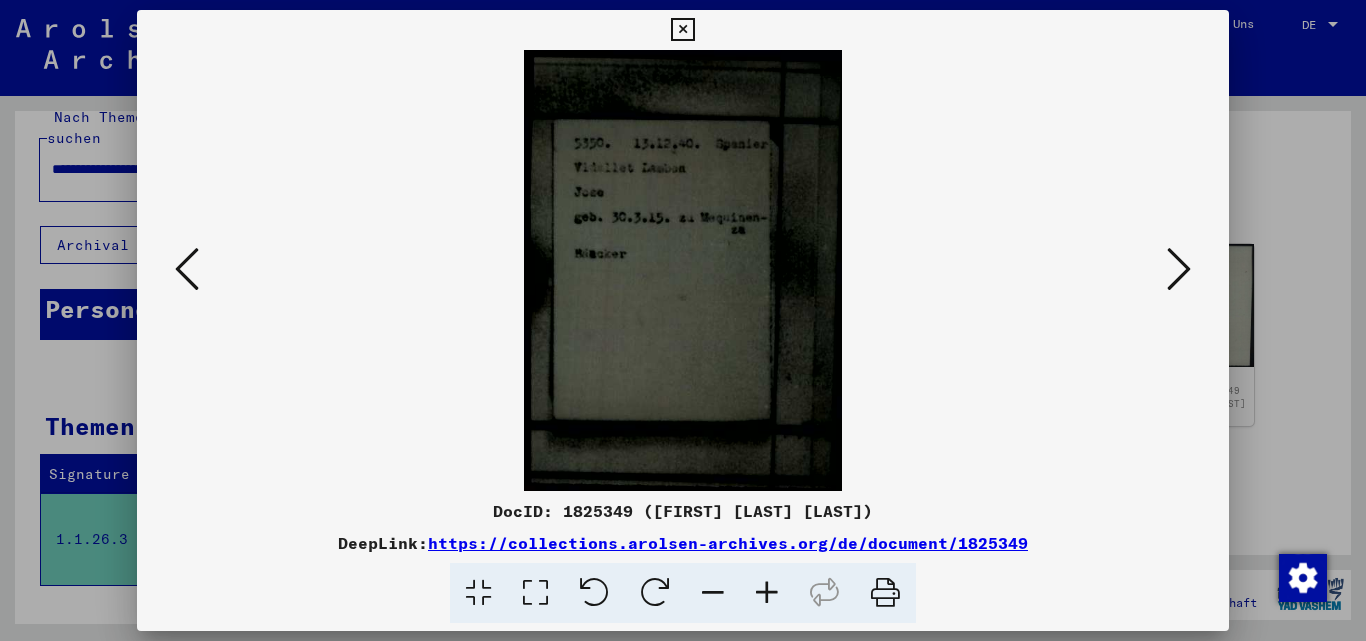 click at bounding box center [1179, 269] 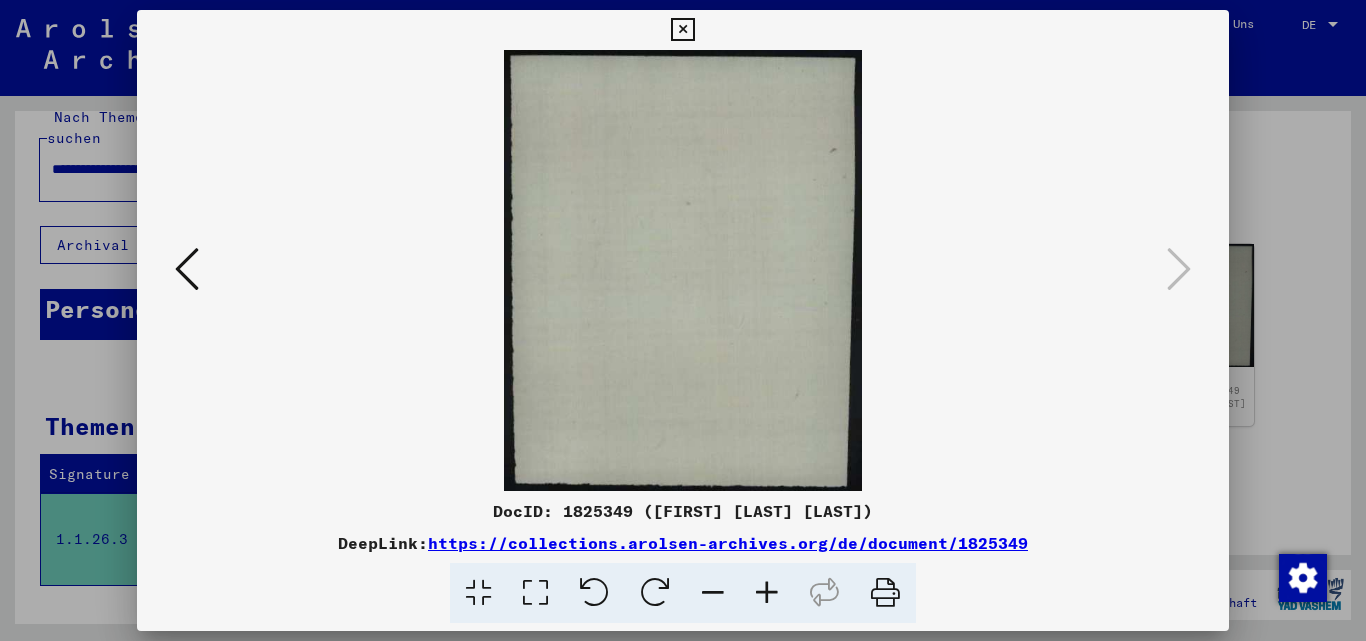 click at bounding box center (187, 269) 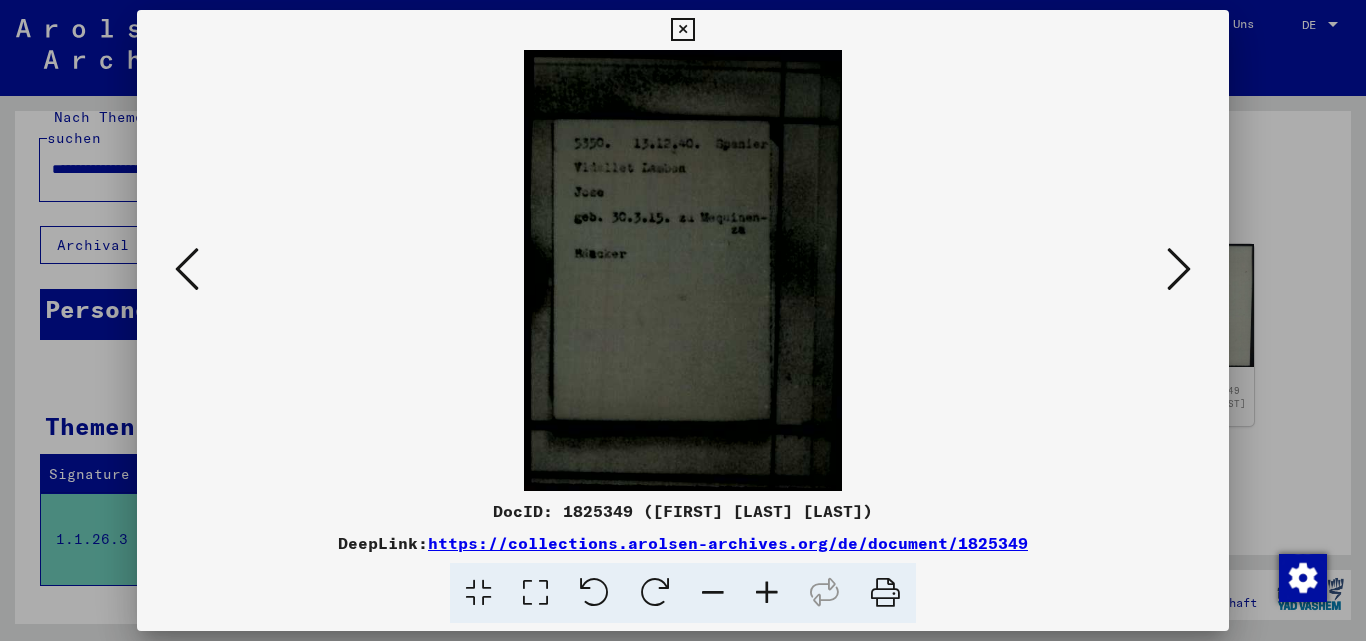 click at bounding box center [682, 30] 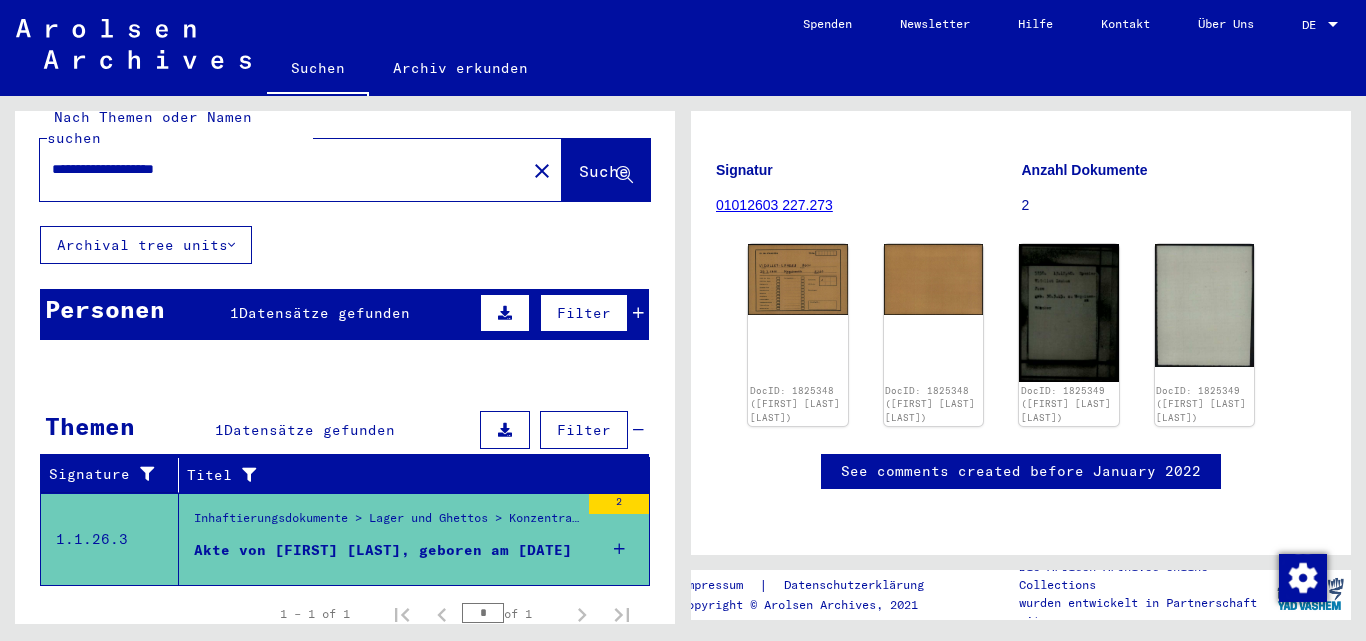 drag, startPoint x: 269, startPoint y: 152, endPoint x: 0, endPoint y: 145, distance: 269.09106 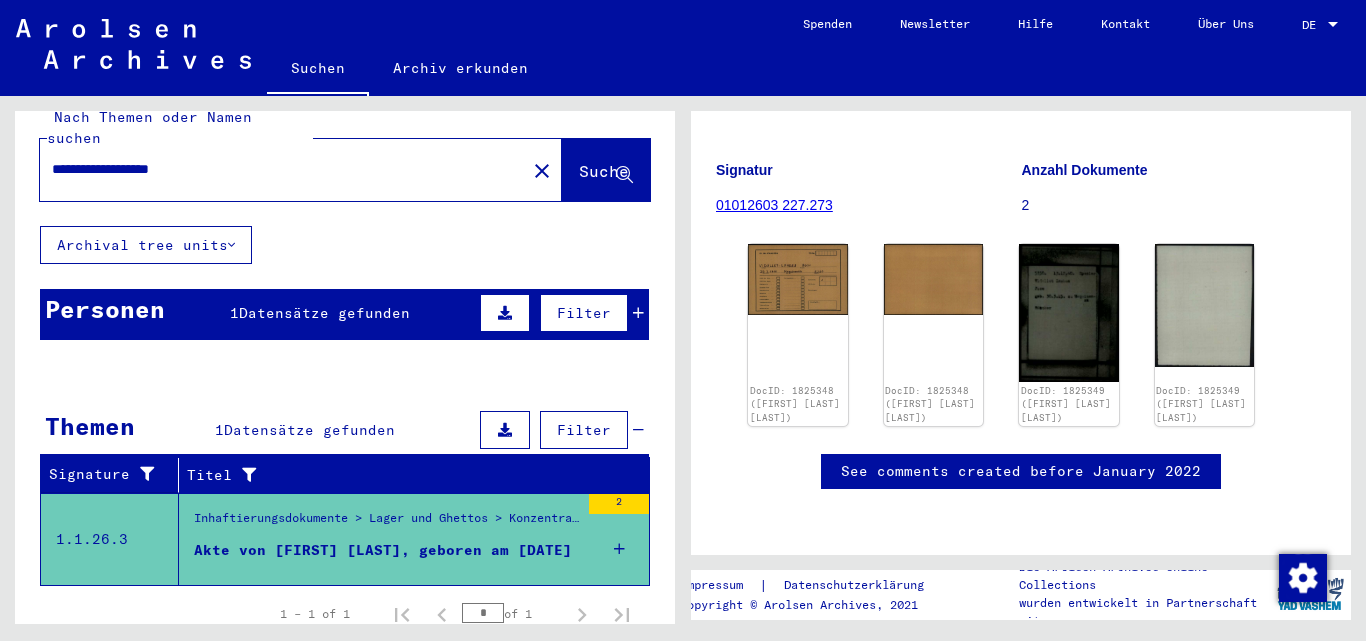 click on "Suche" 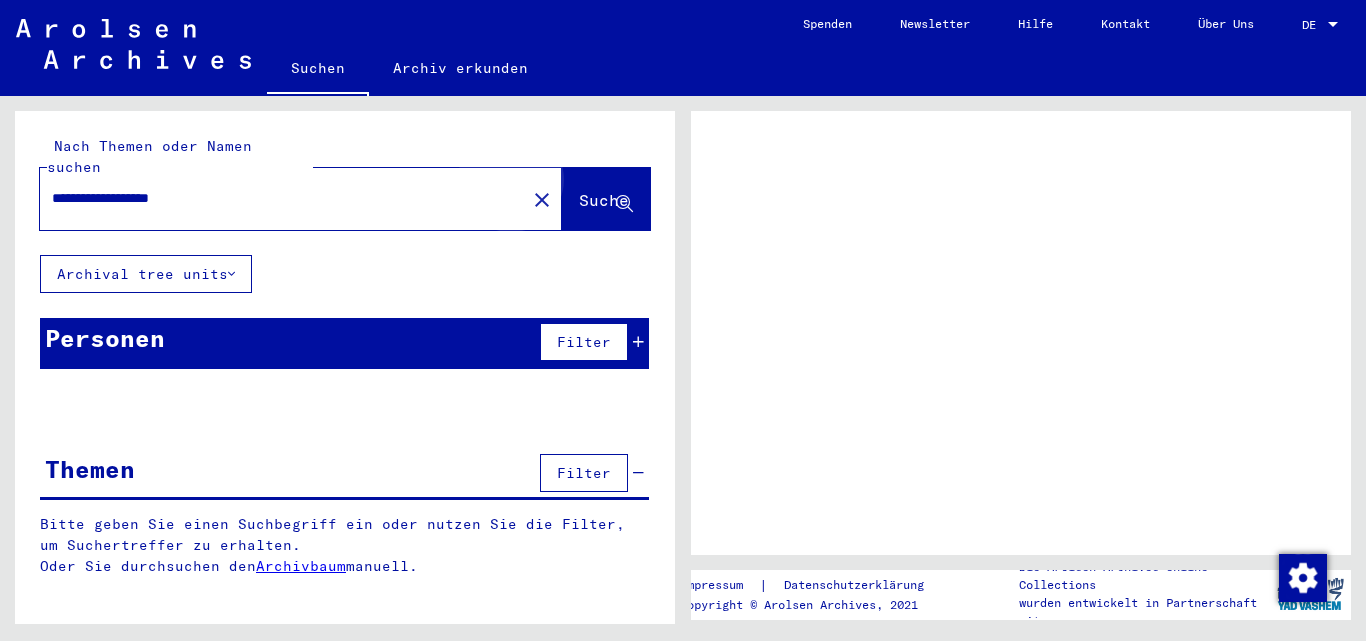 scroll, scrollTop: 0, scrollLeft: 0, axis: both 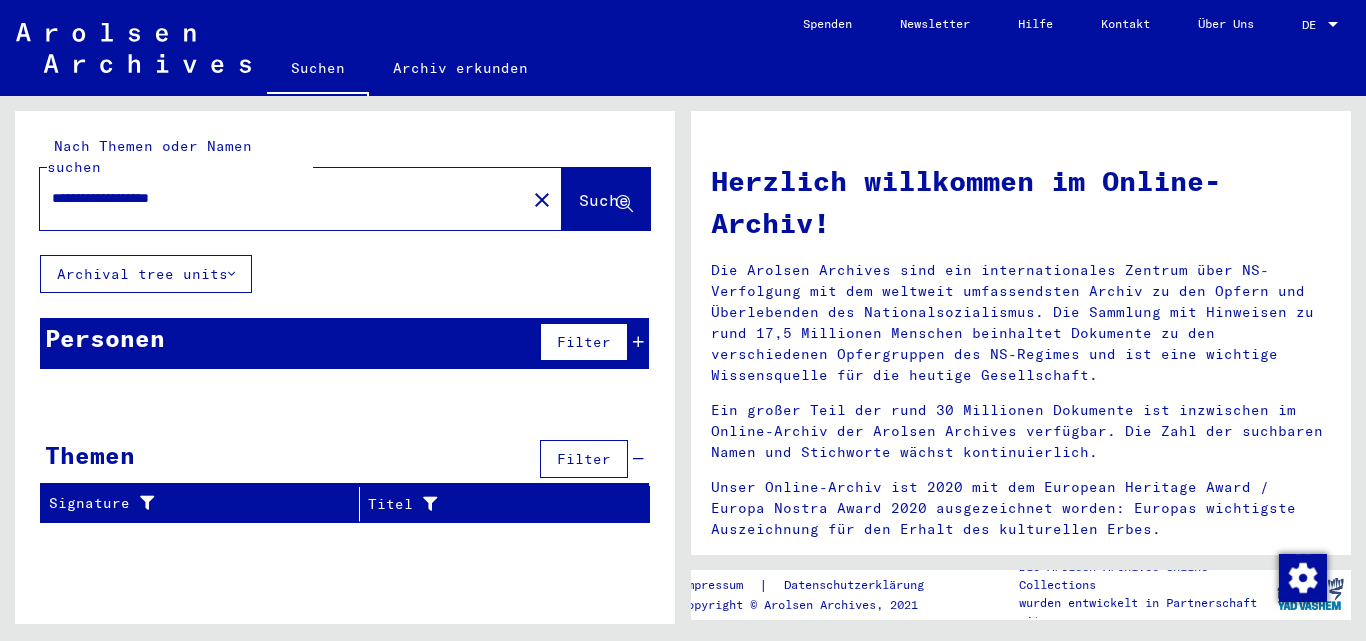 click on "**********" at bounding box center [277, 198] 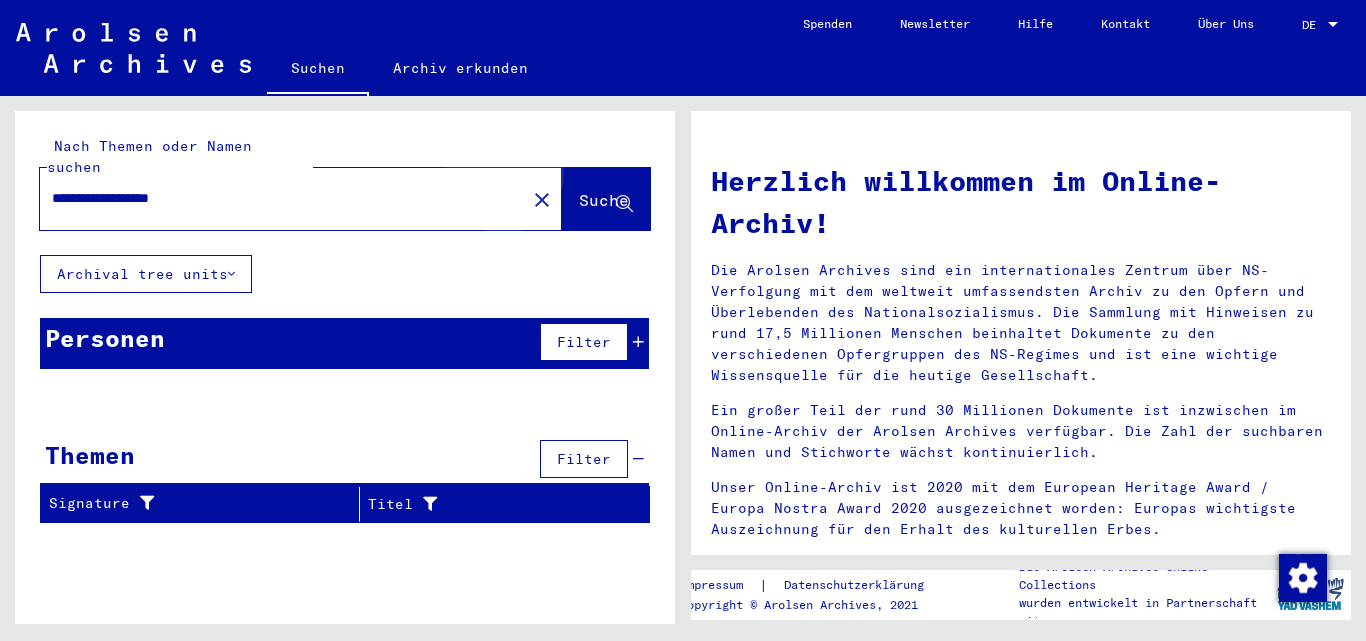 click on "Suche" 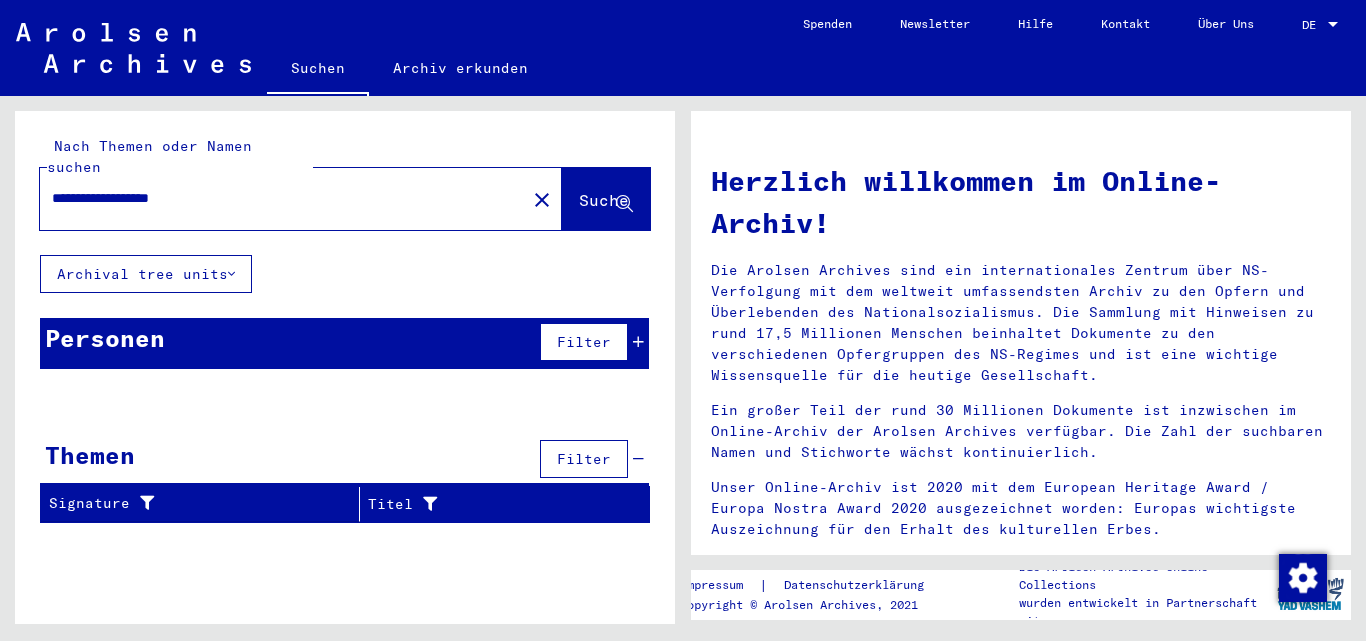 click on "**********" at bounding box center (277, 198) 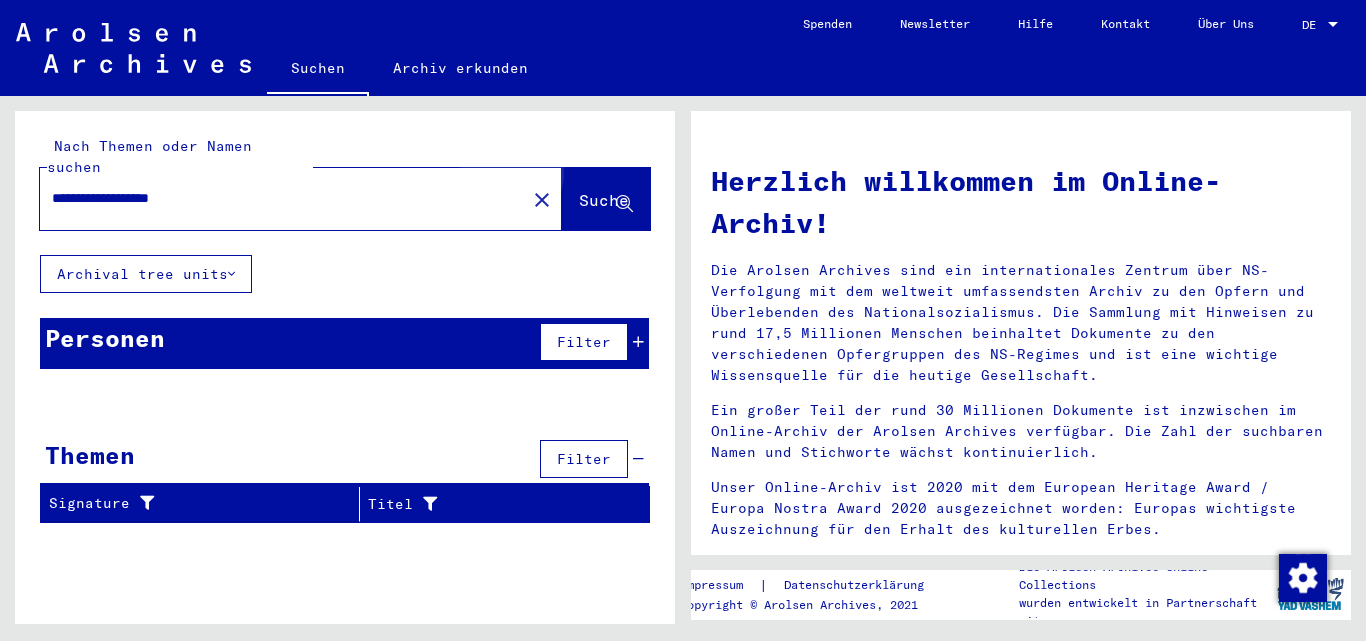click on "Suche" 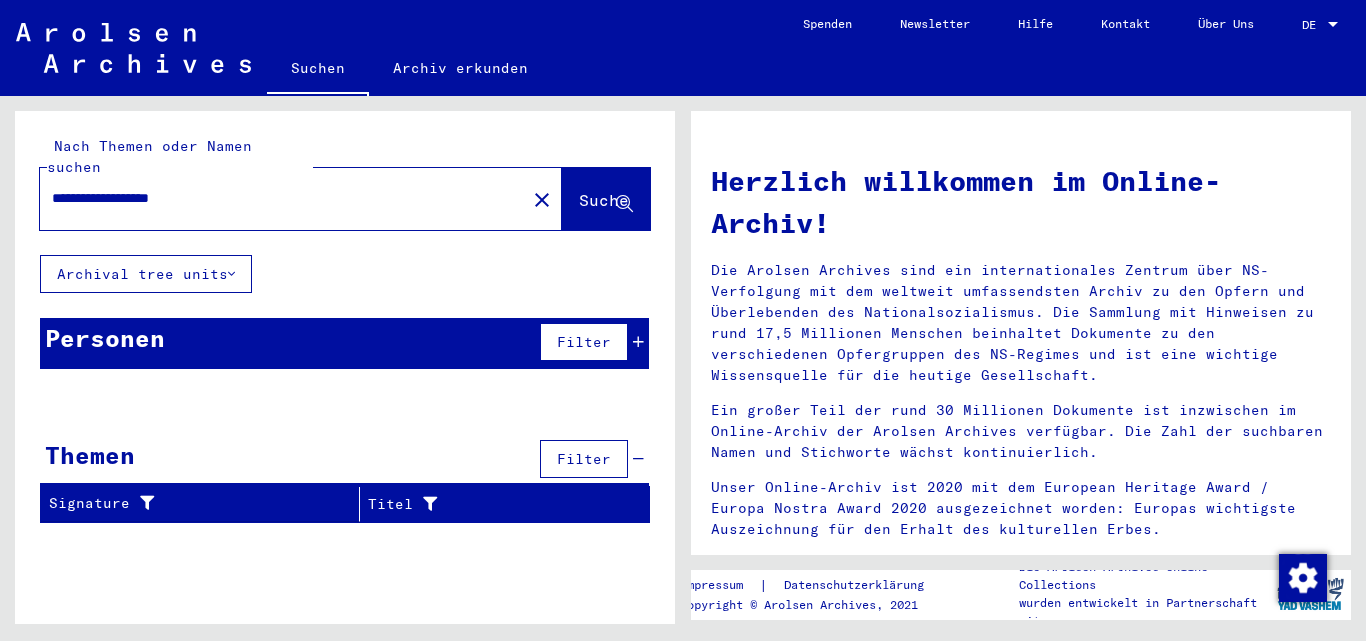 click on "**********" at bounding box center [277, 198] 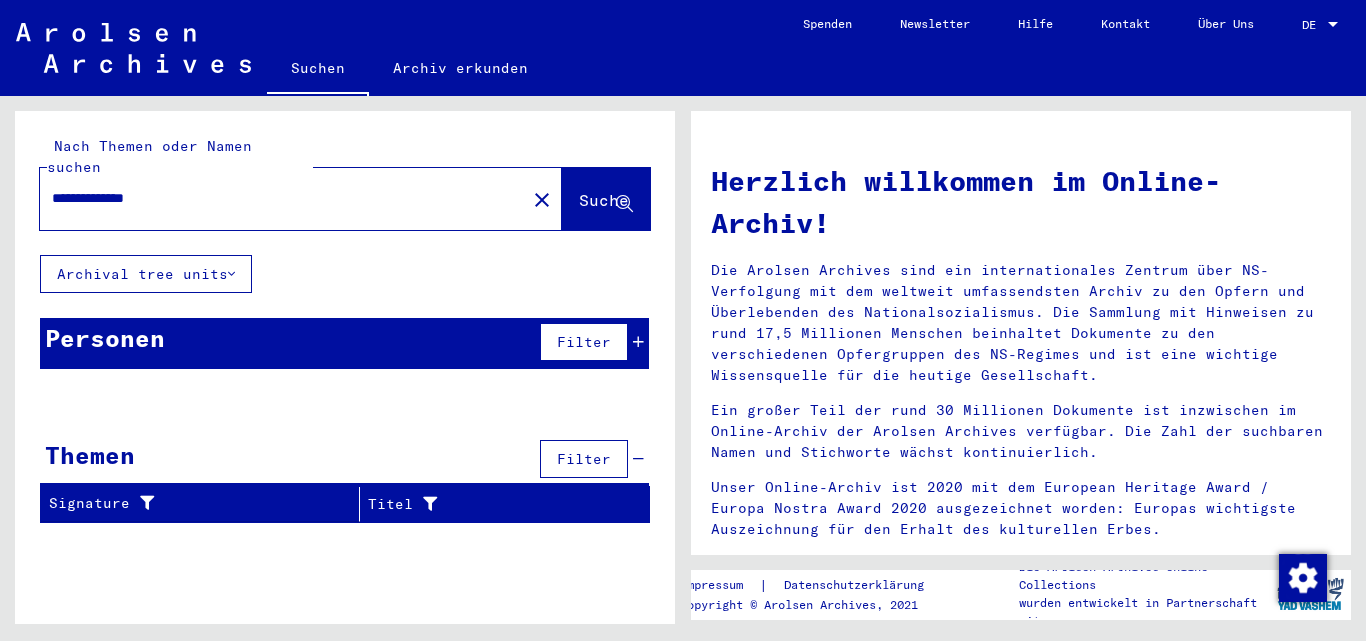 click on "Suche" 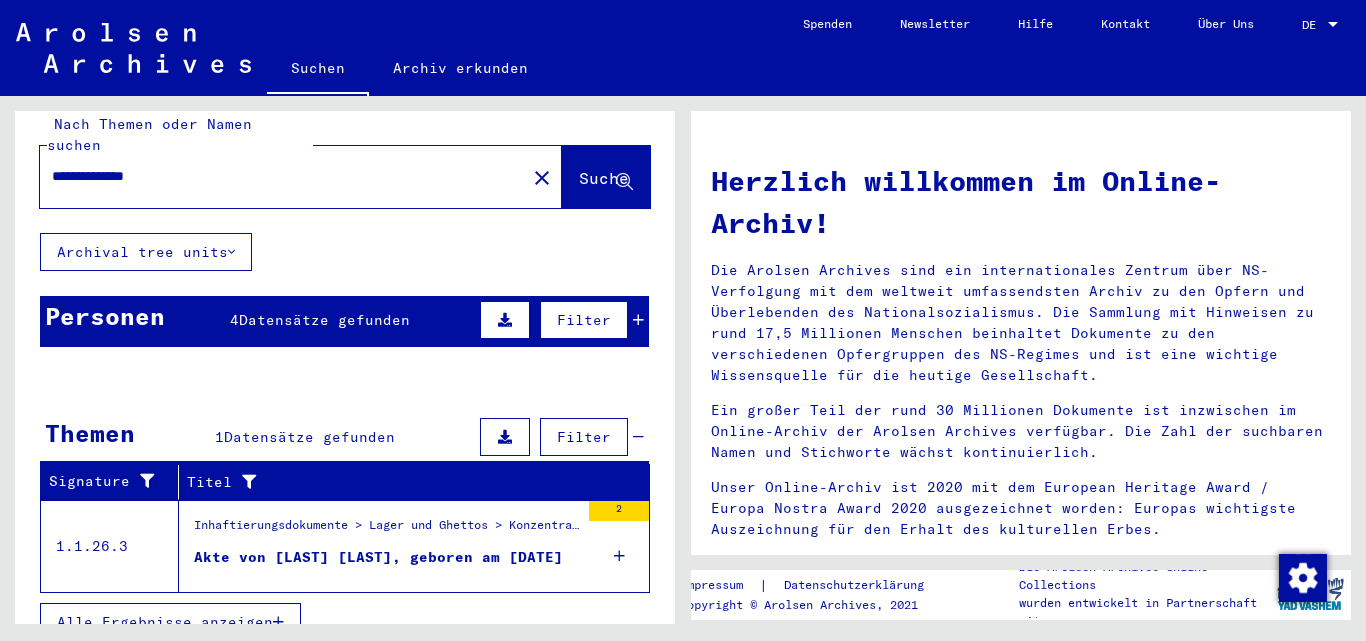 scroll, scrollTop: 29, scrollLeft: 0, axis: vertical 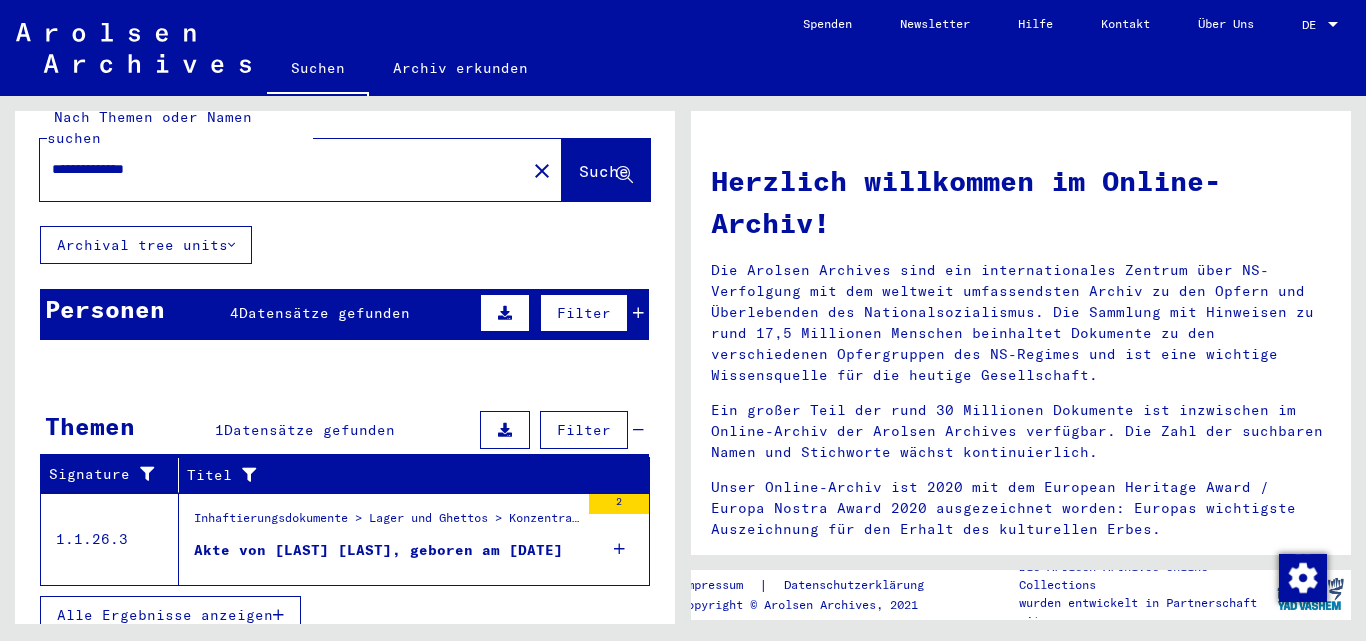 click on "Akte von [LAST] [LAST], geboren am [DATE]" at bounding box center [378, 550] 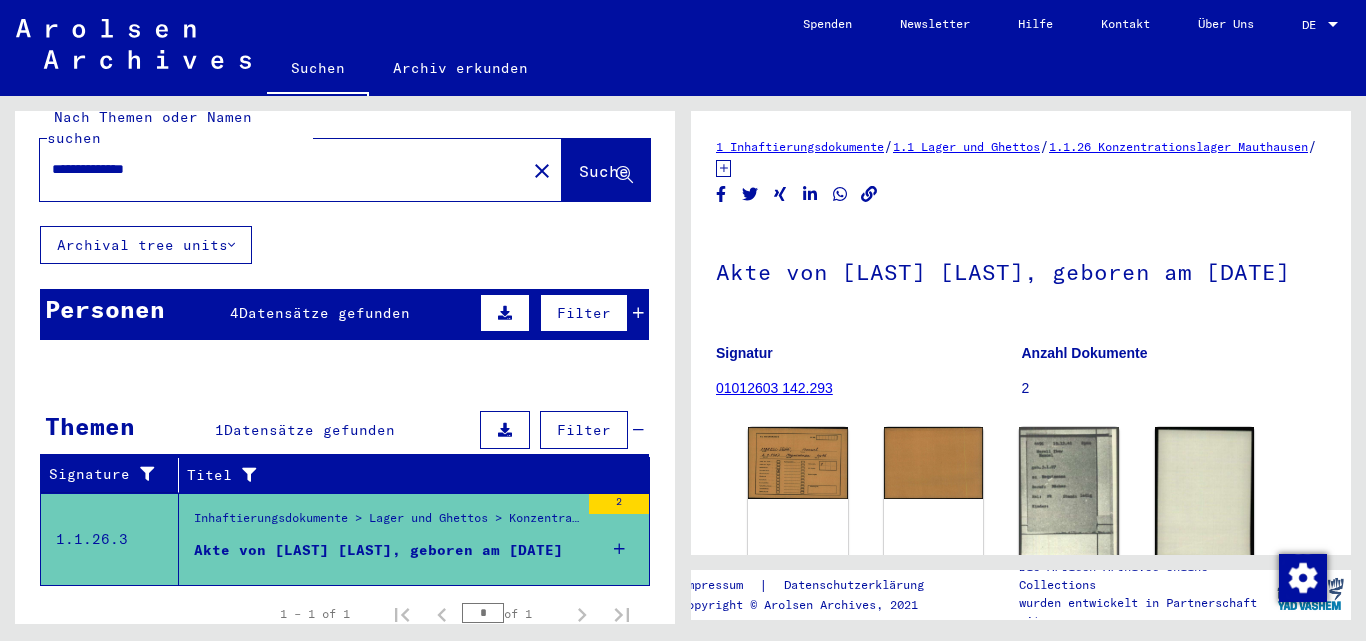 scroll, scrollTop: 0, scrollLeft: 0, axis: both 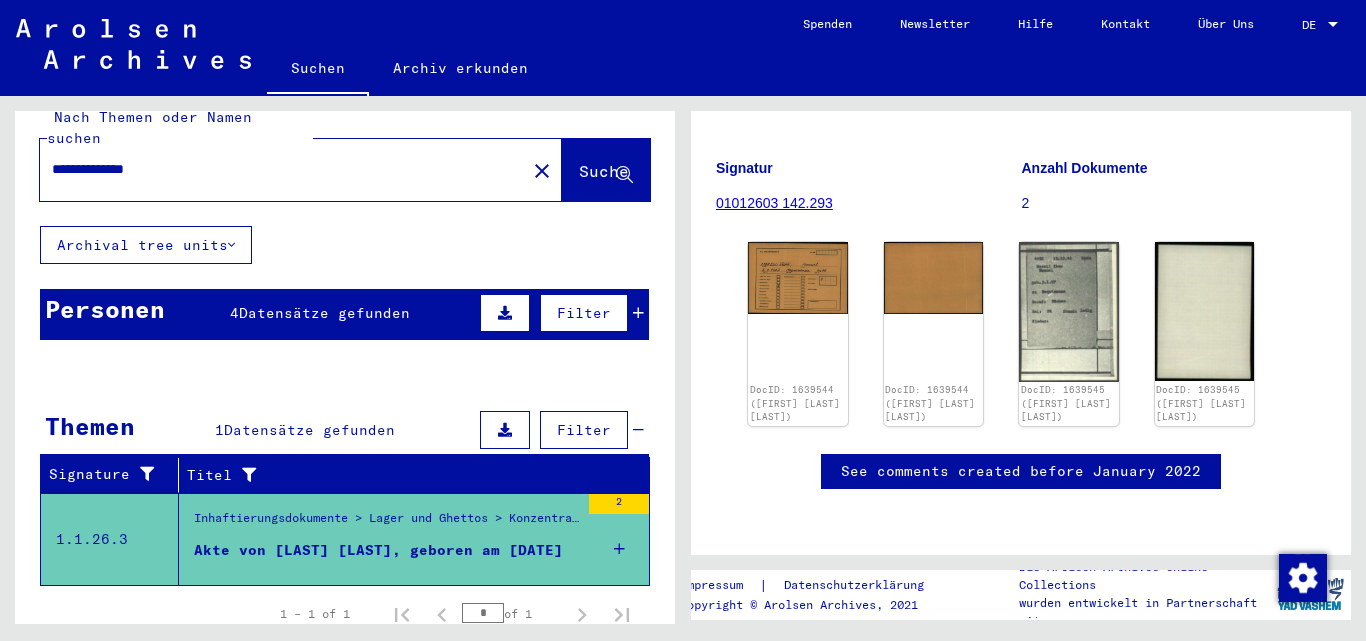 click on "Datensätze gefunden" at bounding box center [324, 313] 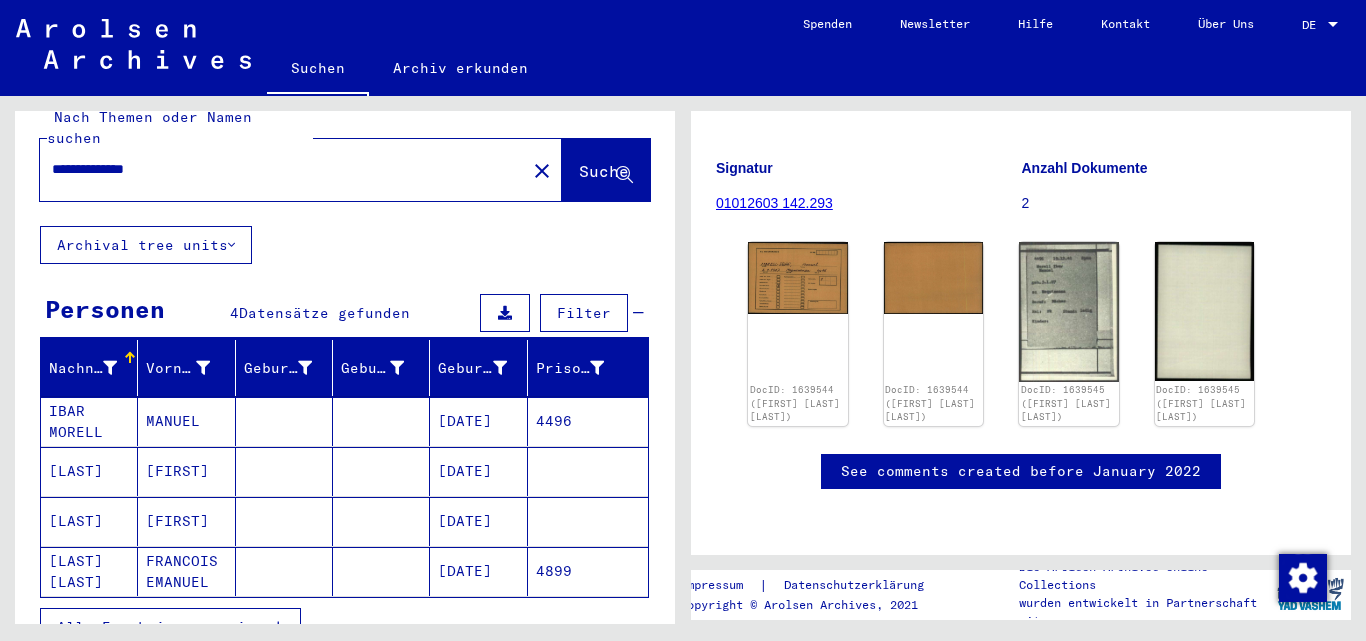 click on "[DATE]" at bounding box center [478, 471] 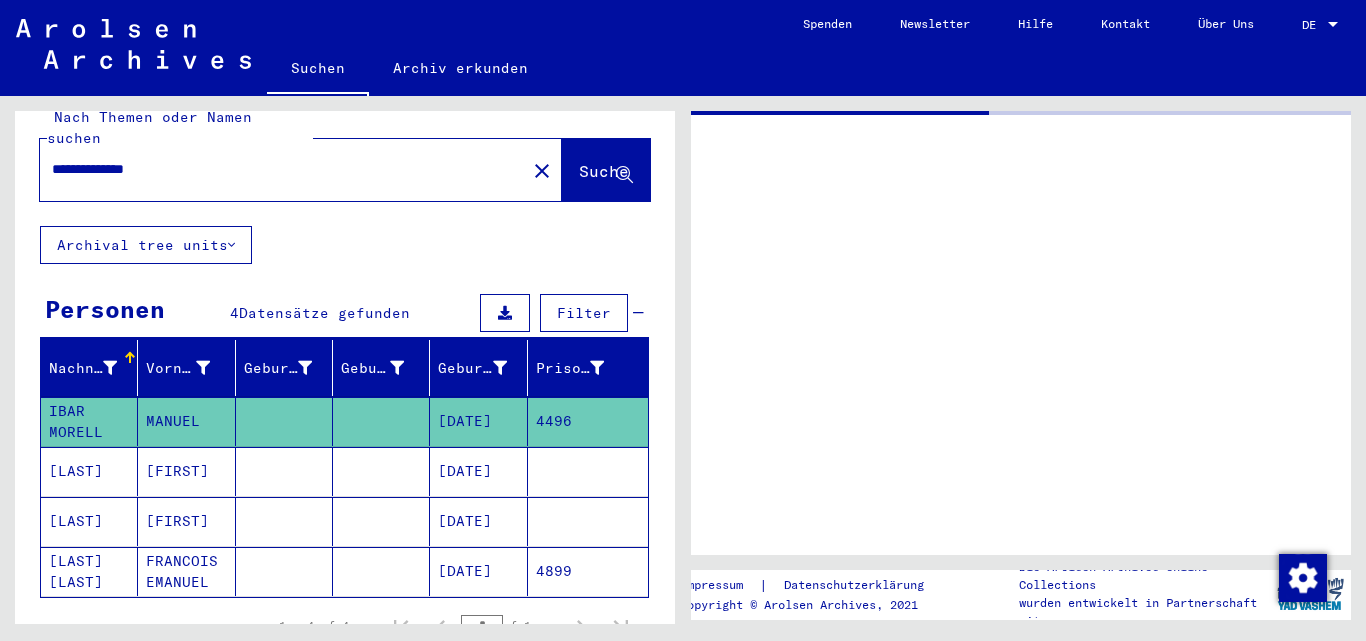 scroll, scrollTop: 0, scrollLeft: 0, axis: both 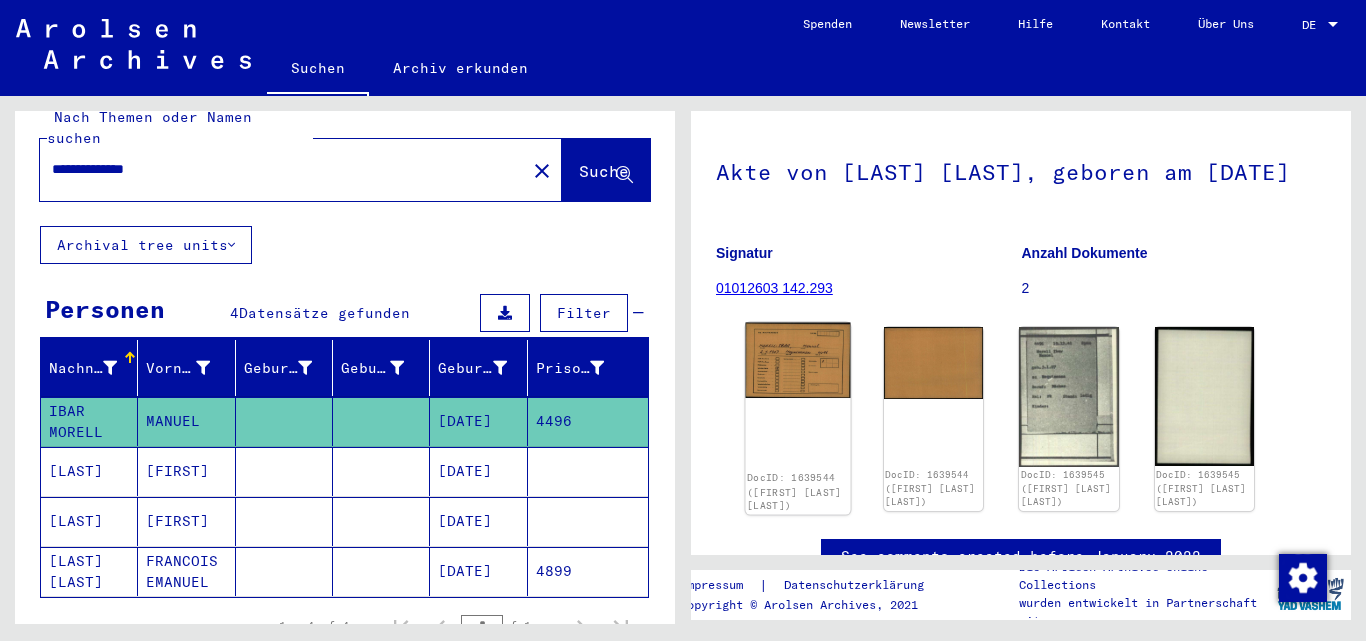 click 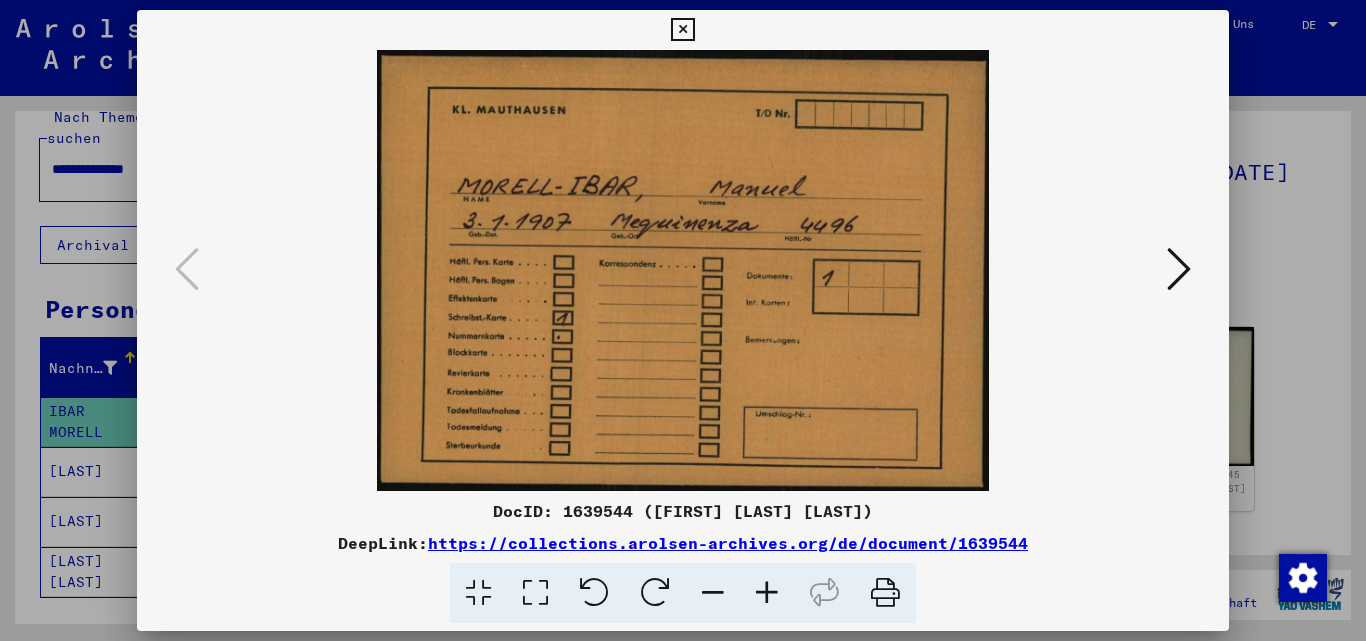 click at bounding box center (1179, 269) 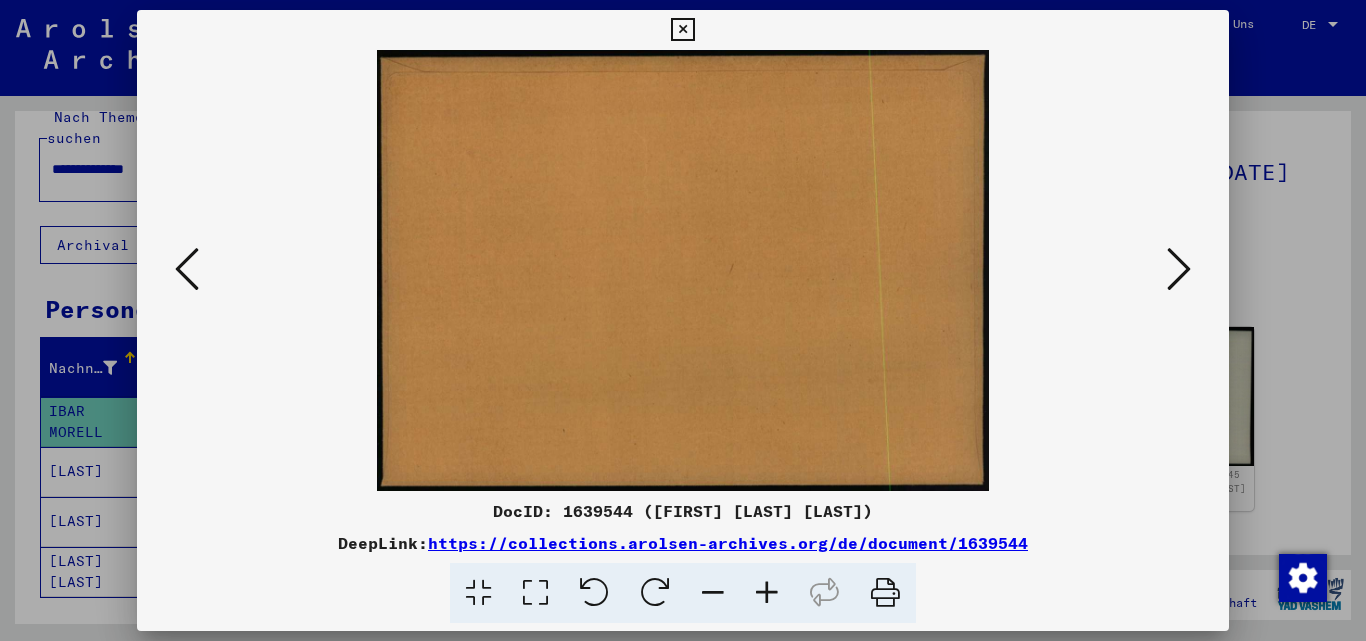 click at bounding box center [1179, 269] 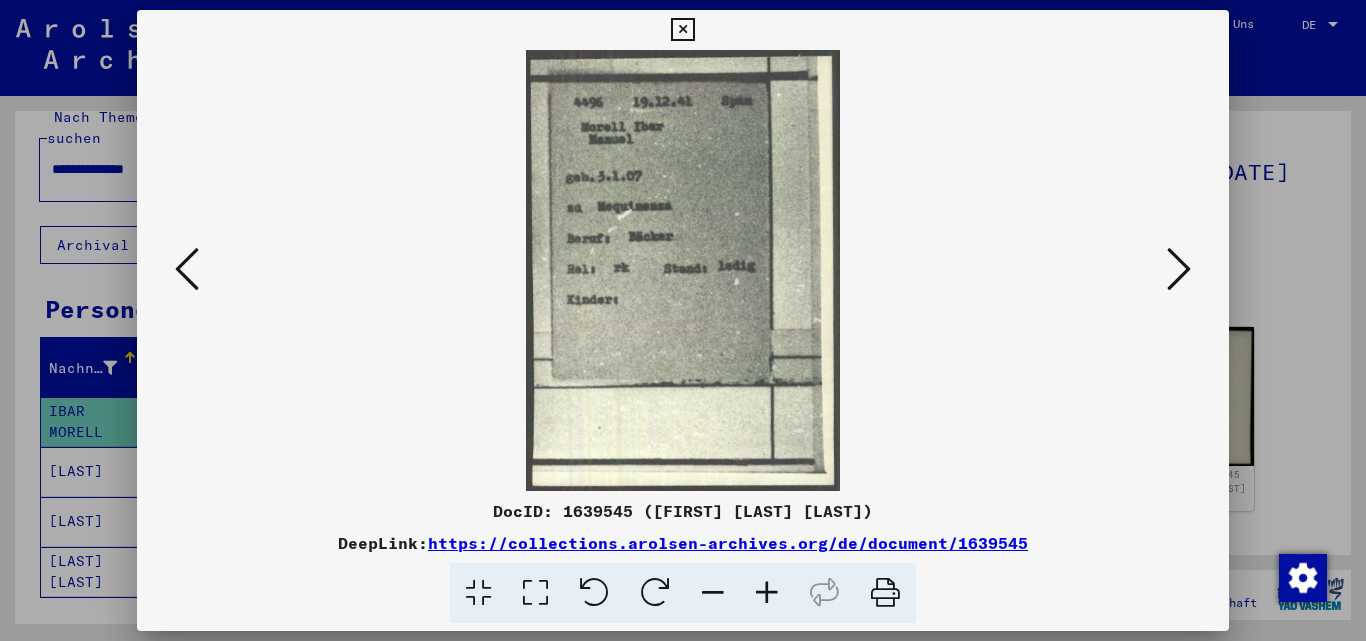click at bounding box center [767, 593] 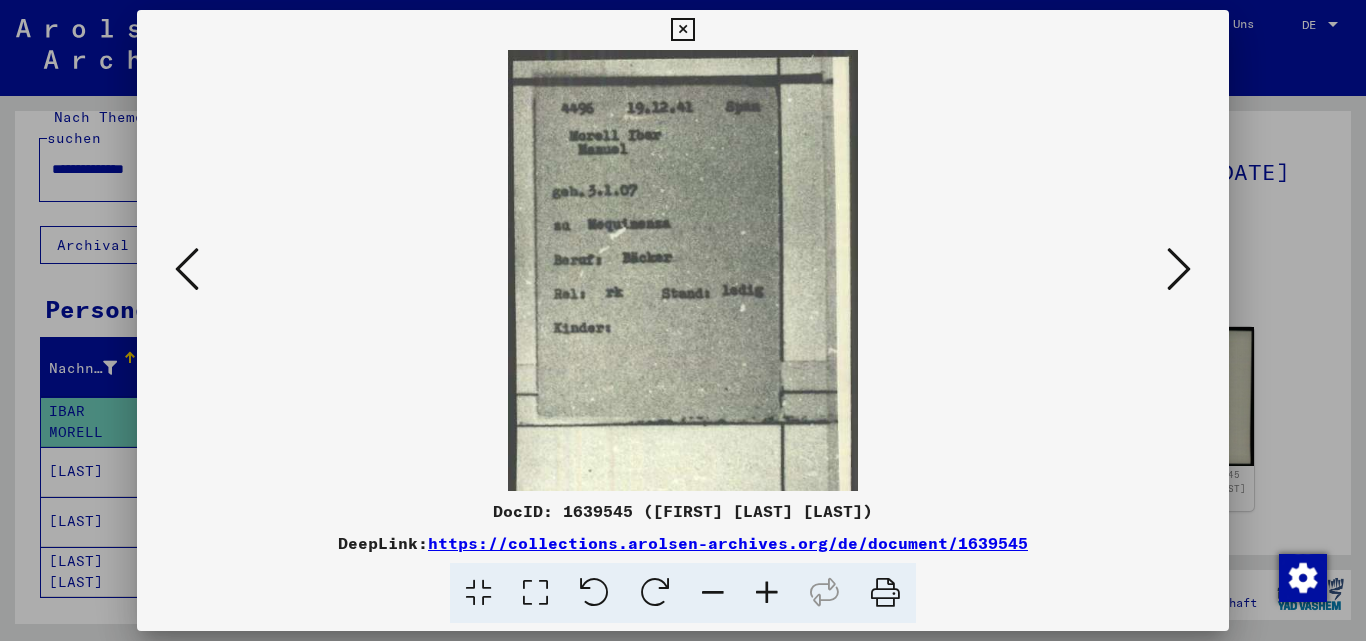 click at bounding box center (767, 593) 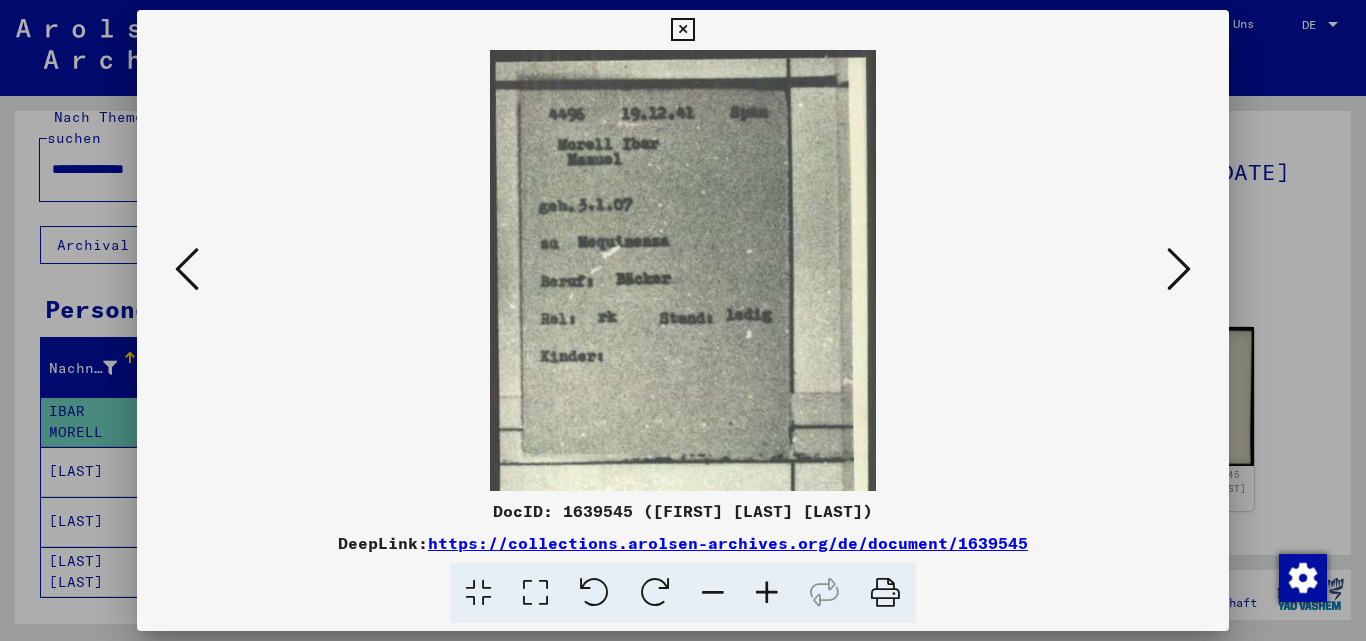 click at bounding box center [767, 593] 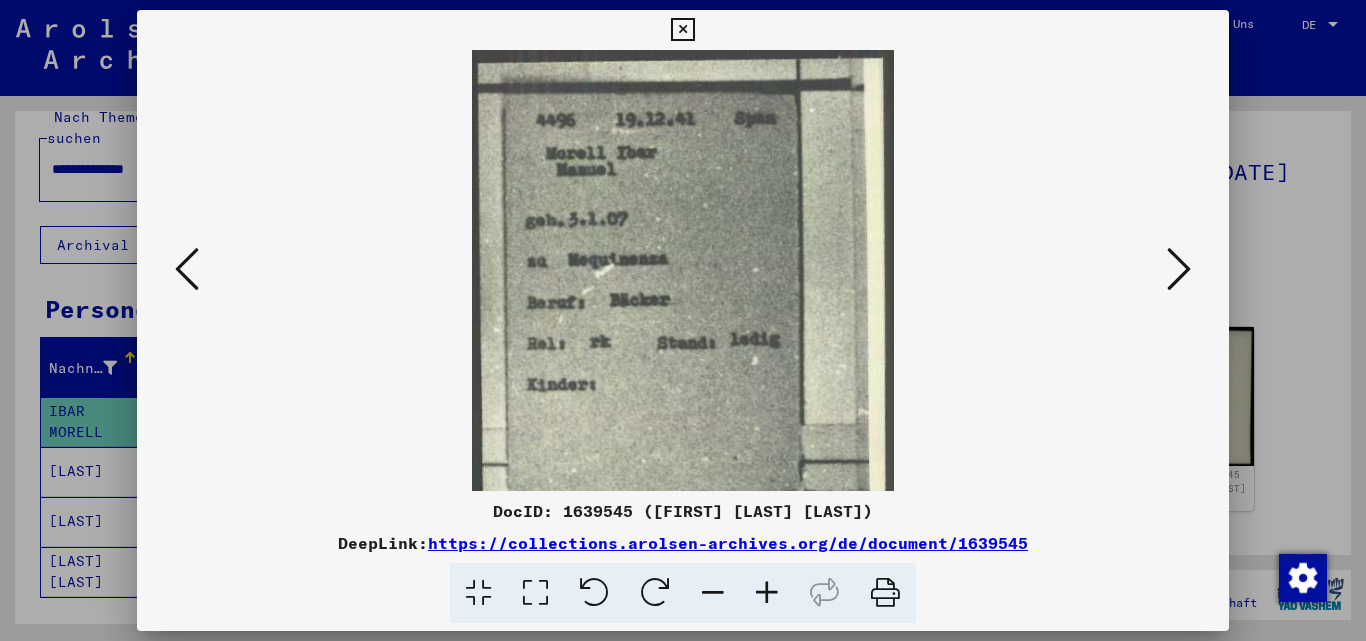 click at bounding box center [682, 30] 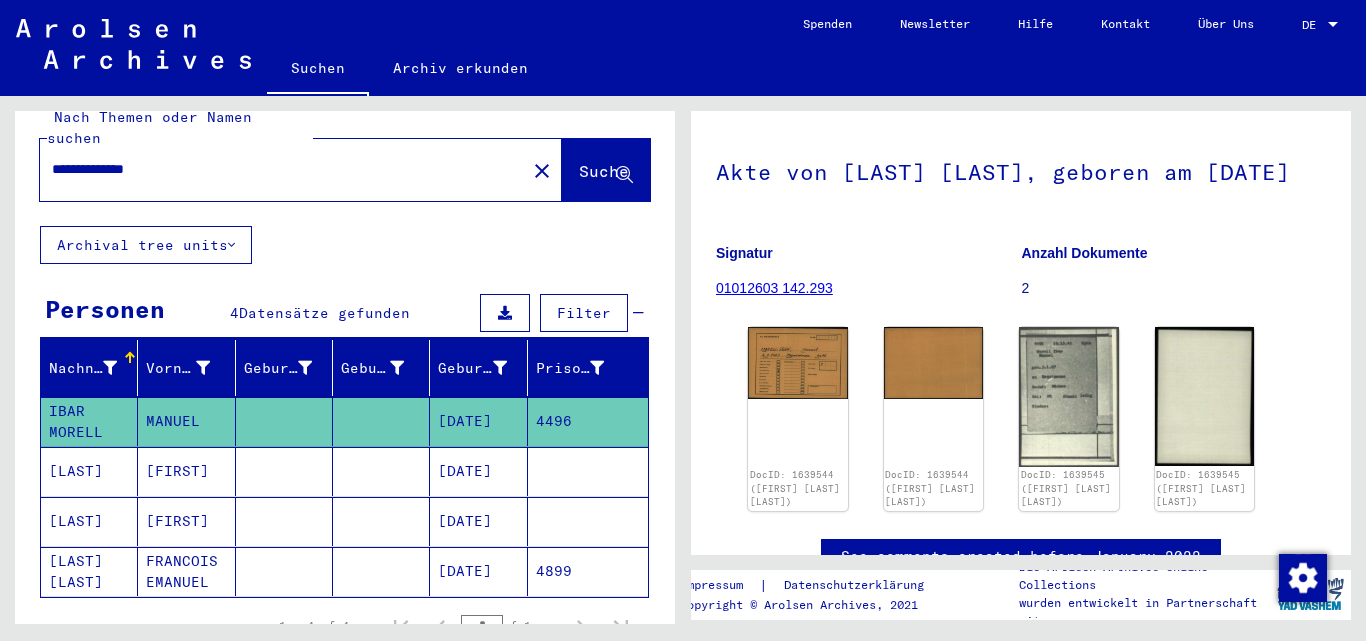 drag, startPoint x: 200, startPoint y: 150, endPoint x: 0, endPoint y: 171, distance: 201.09947 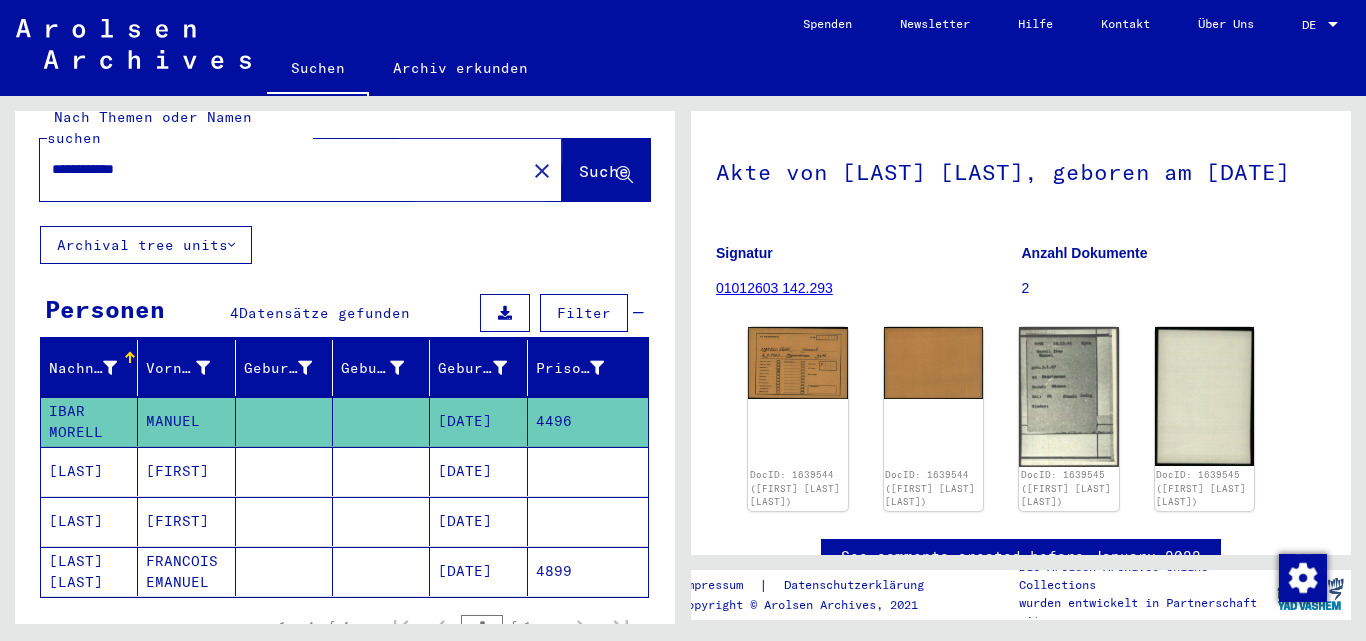 click on "Suche" 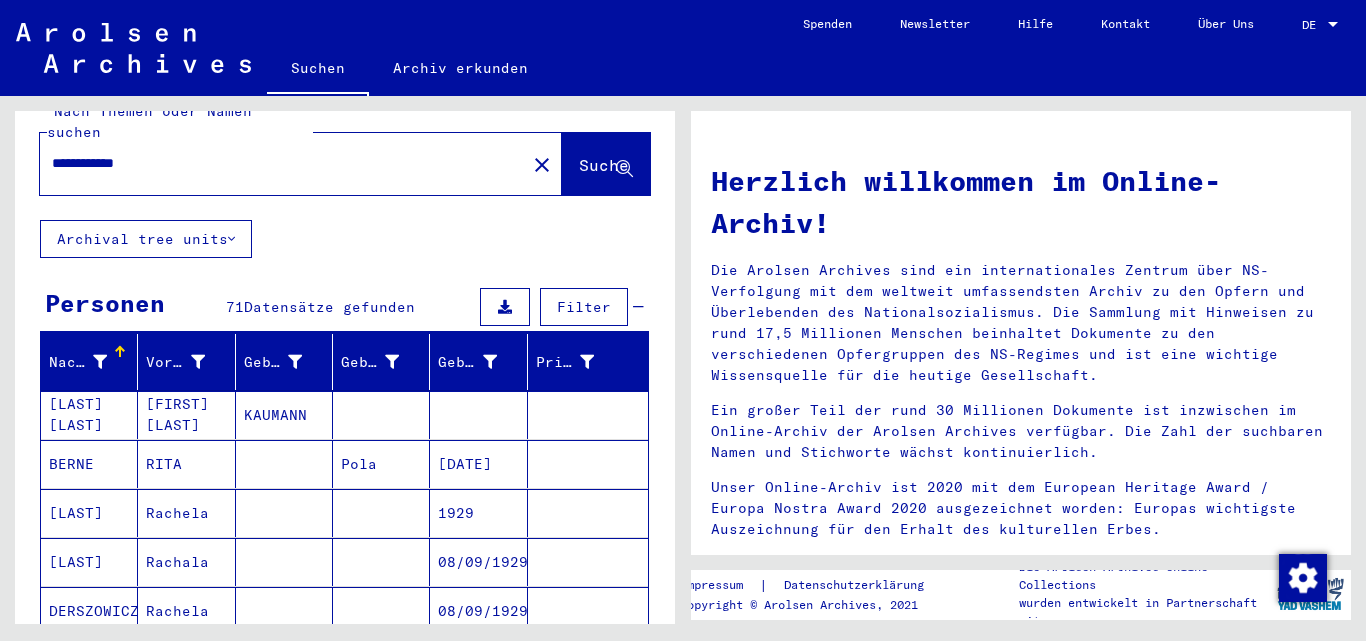 scroll, scrollTop: 0, scrollLeft: 0, axis: both 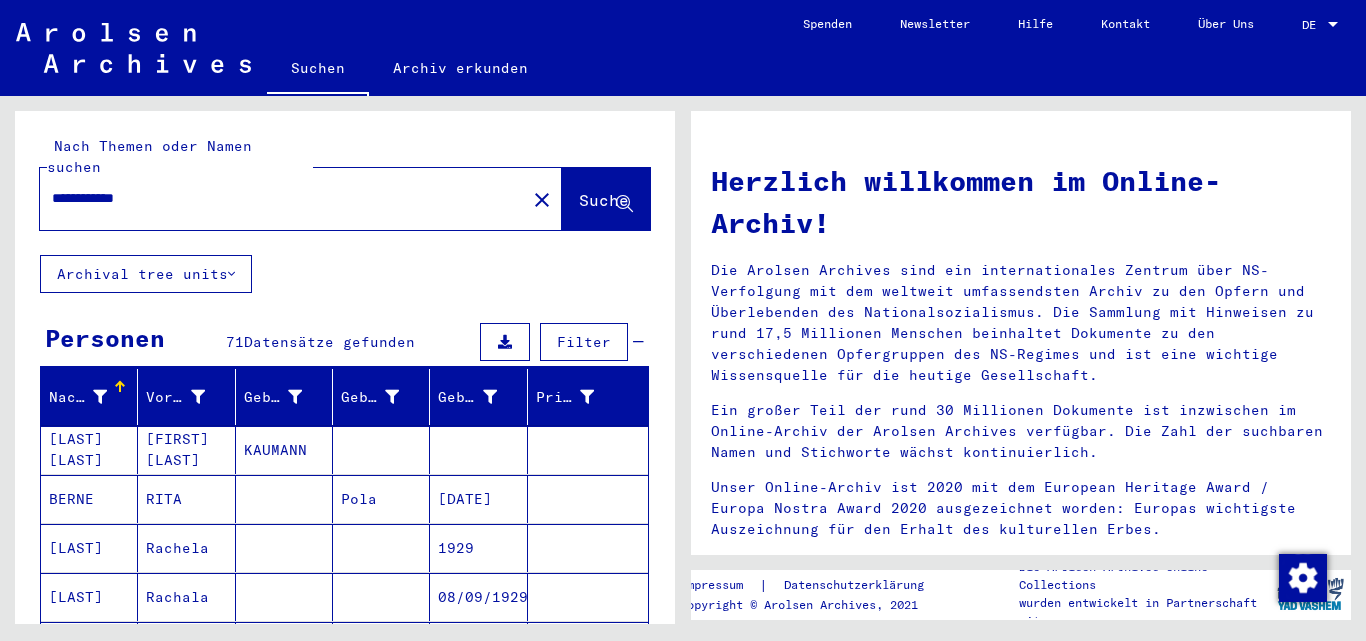 click on "**********" at bounding box center (277, 198) 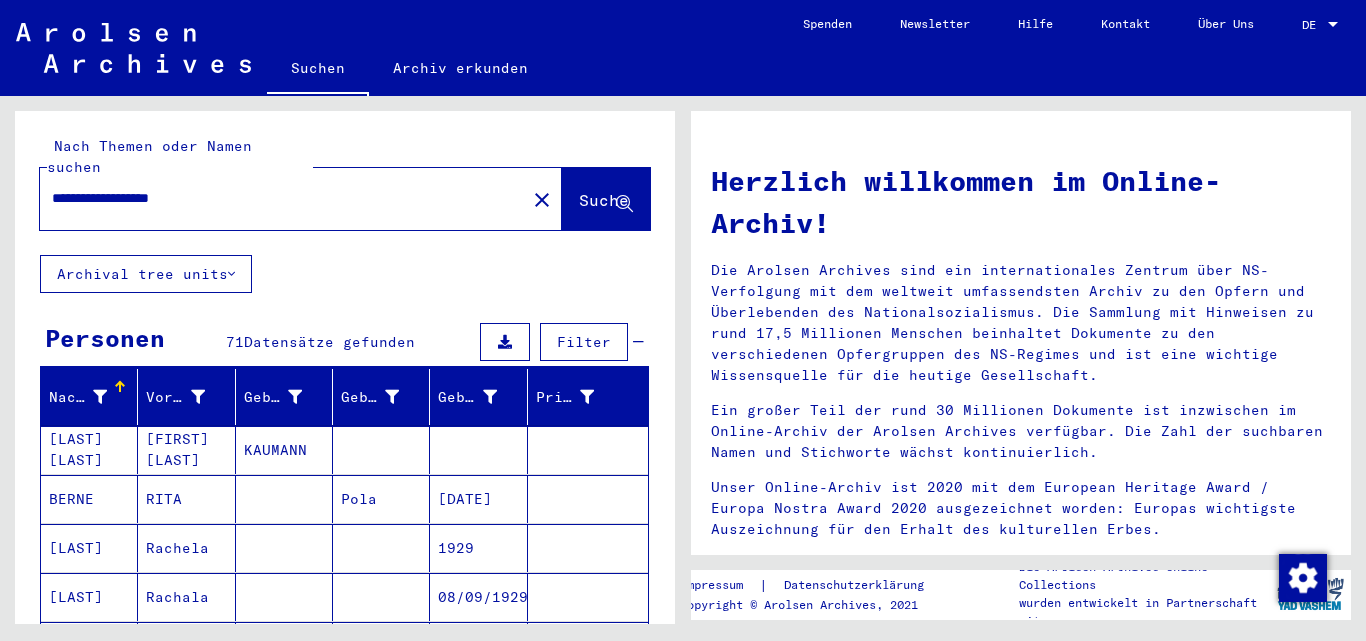 type on "**********" 